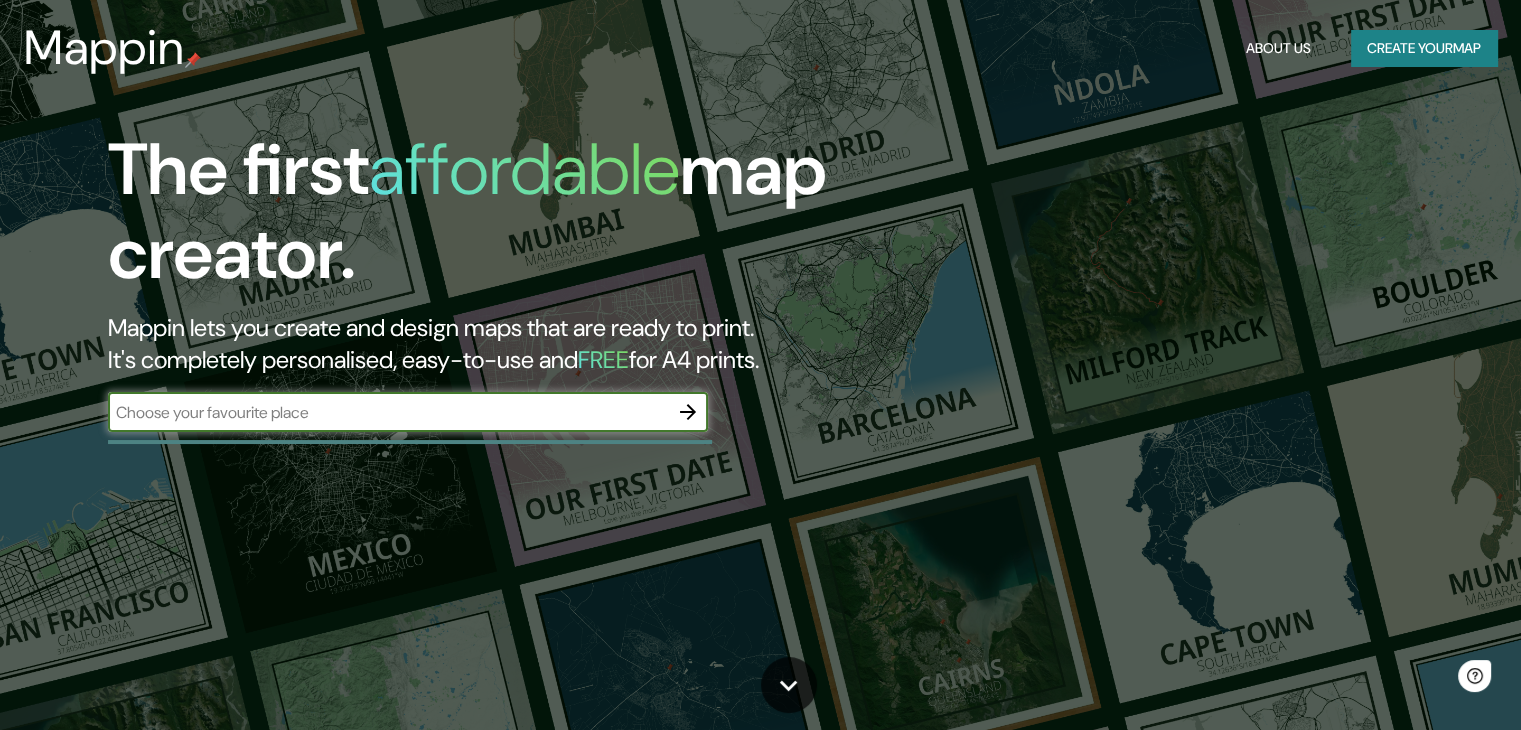 scroll, scrollTop: 0, scrollLeft: 0, axis: both 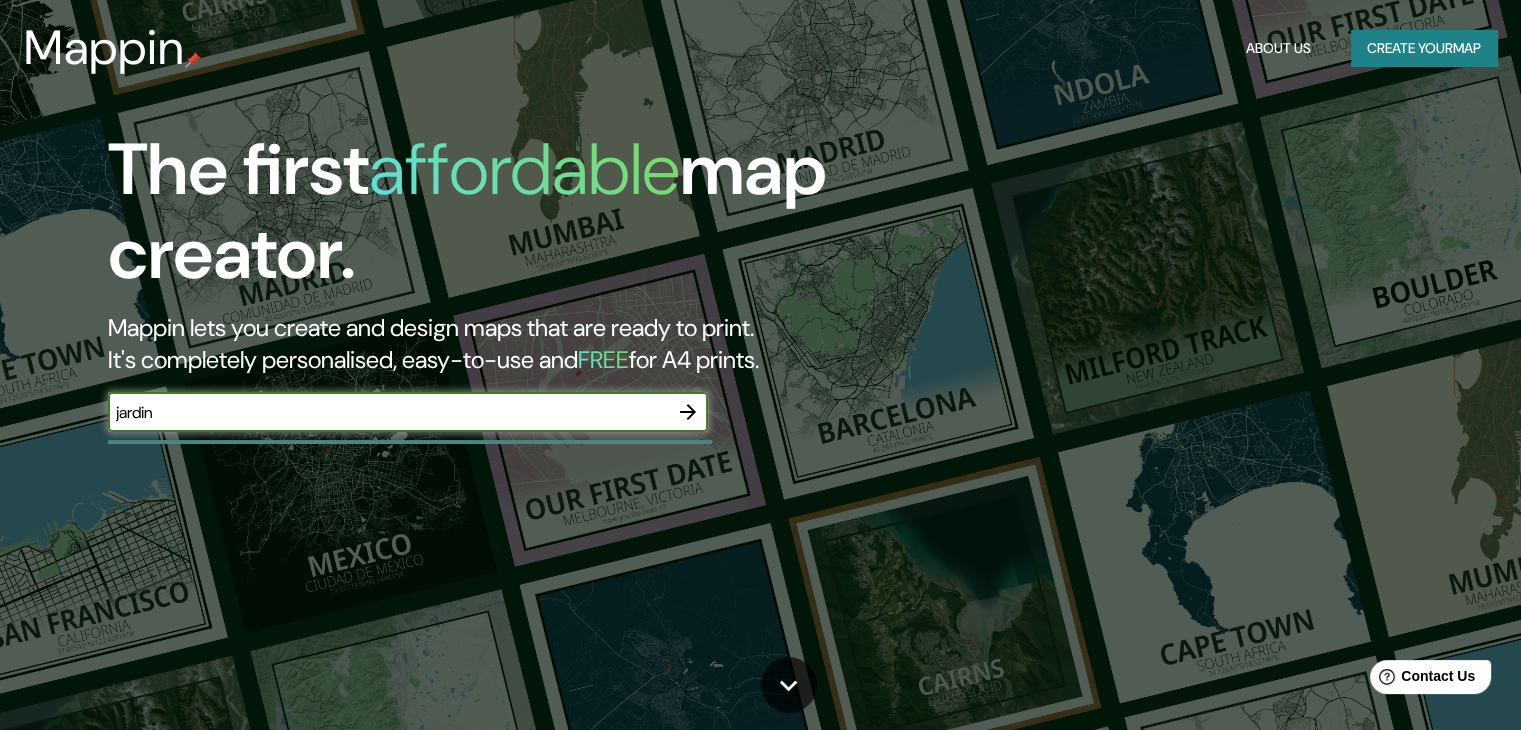 type on "jardin" 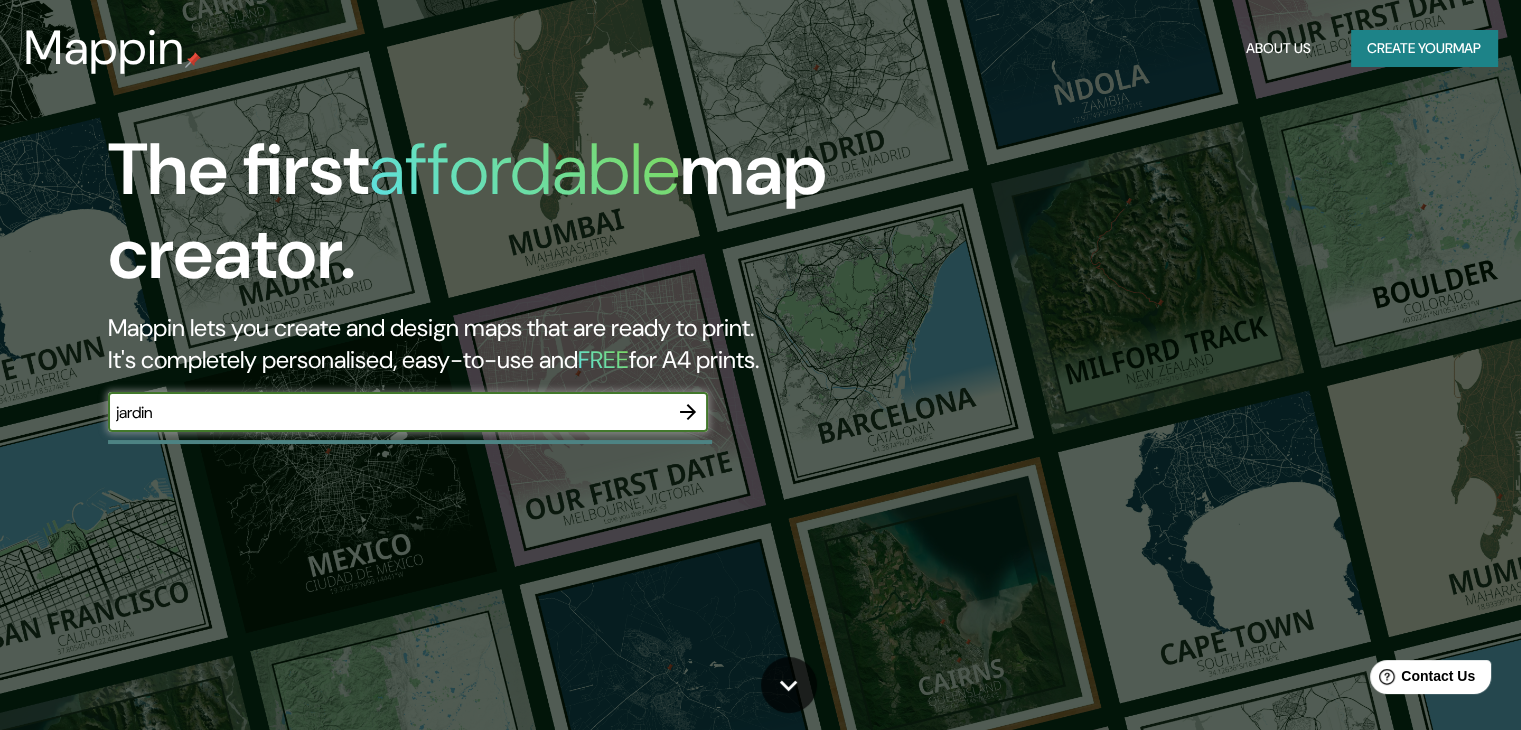 click 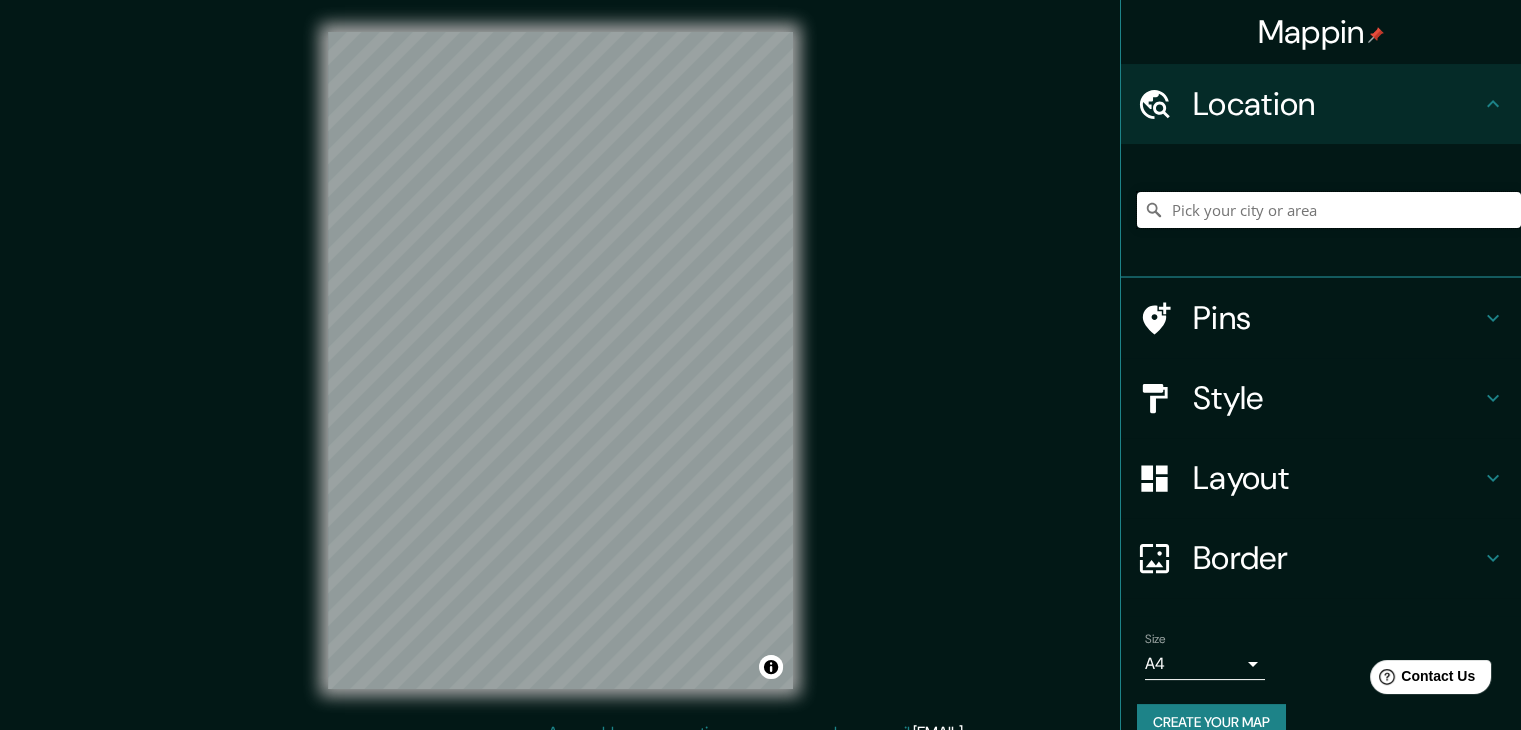 click at bounding box center [1329, 210] 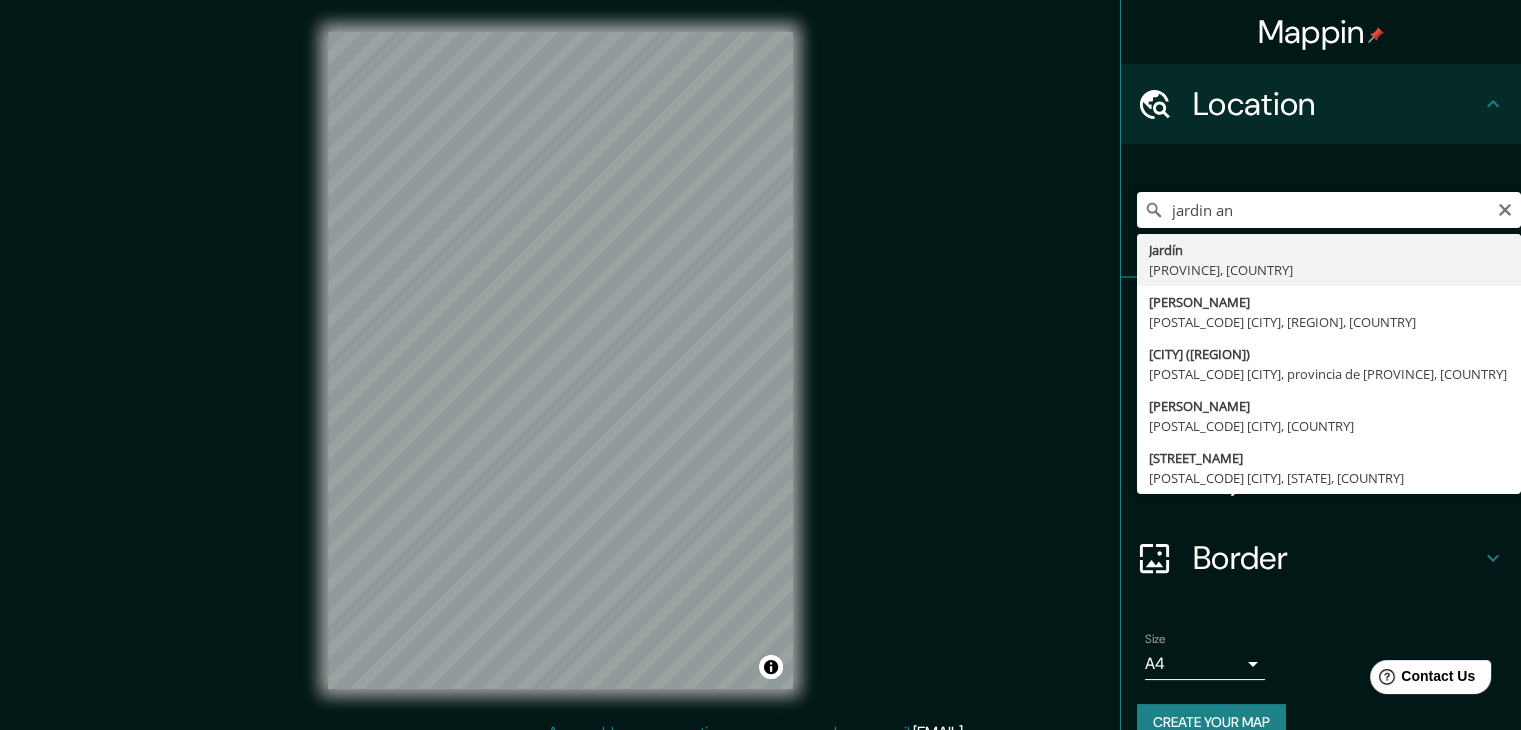 type on "[CITY], [PROVINCE], [COUNTRY]" 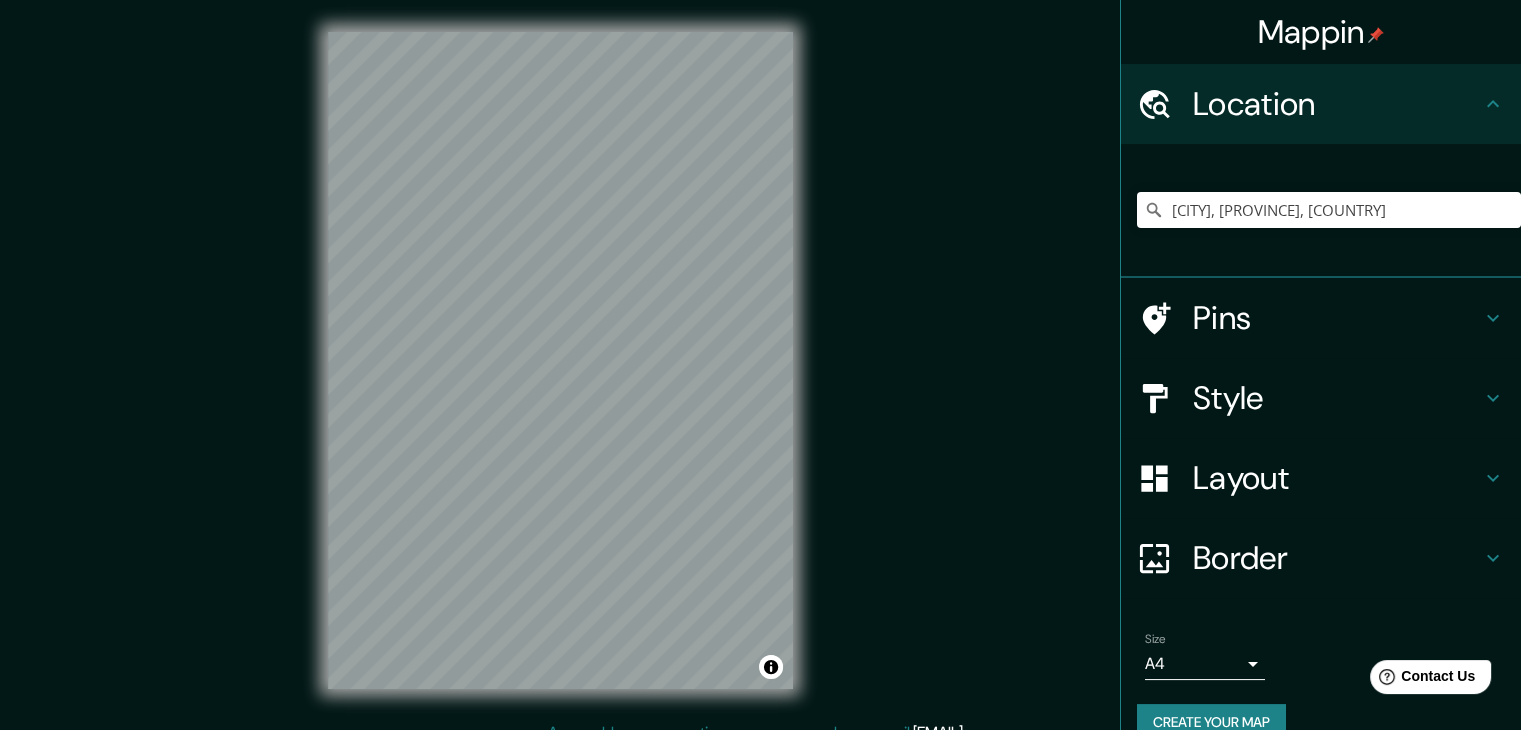 click on "Layout" at bounding box center (1337, 478) 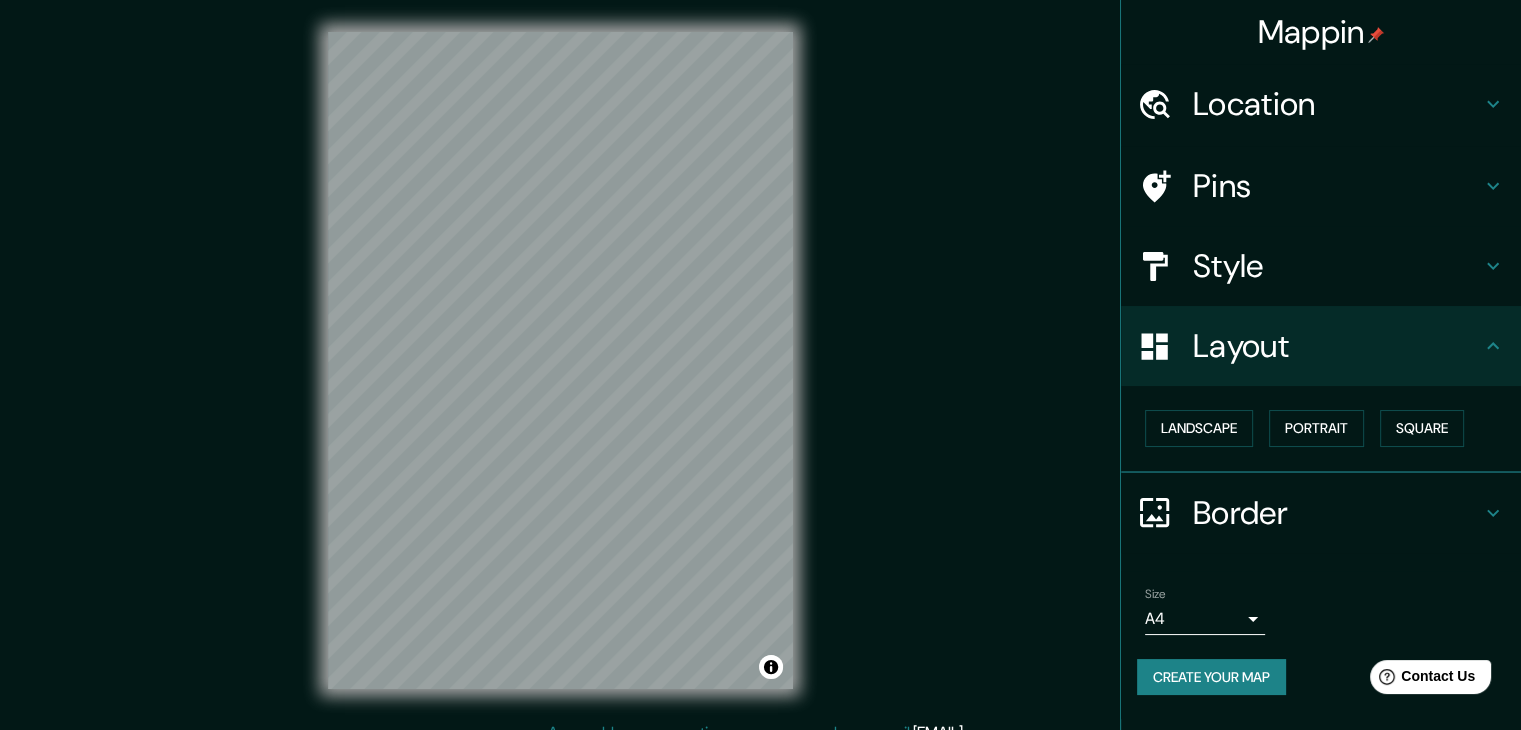 click on "Location" at bounding box center [1337, 104] 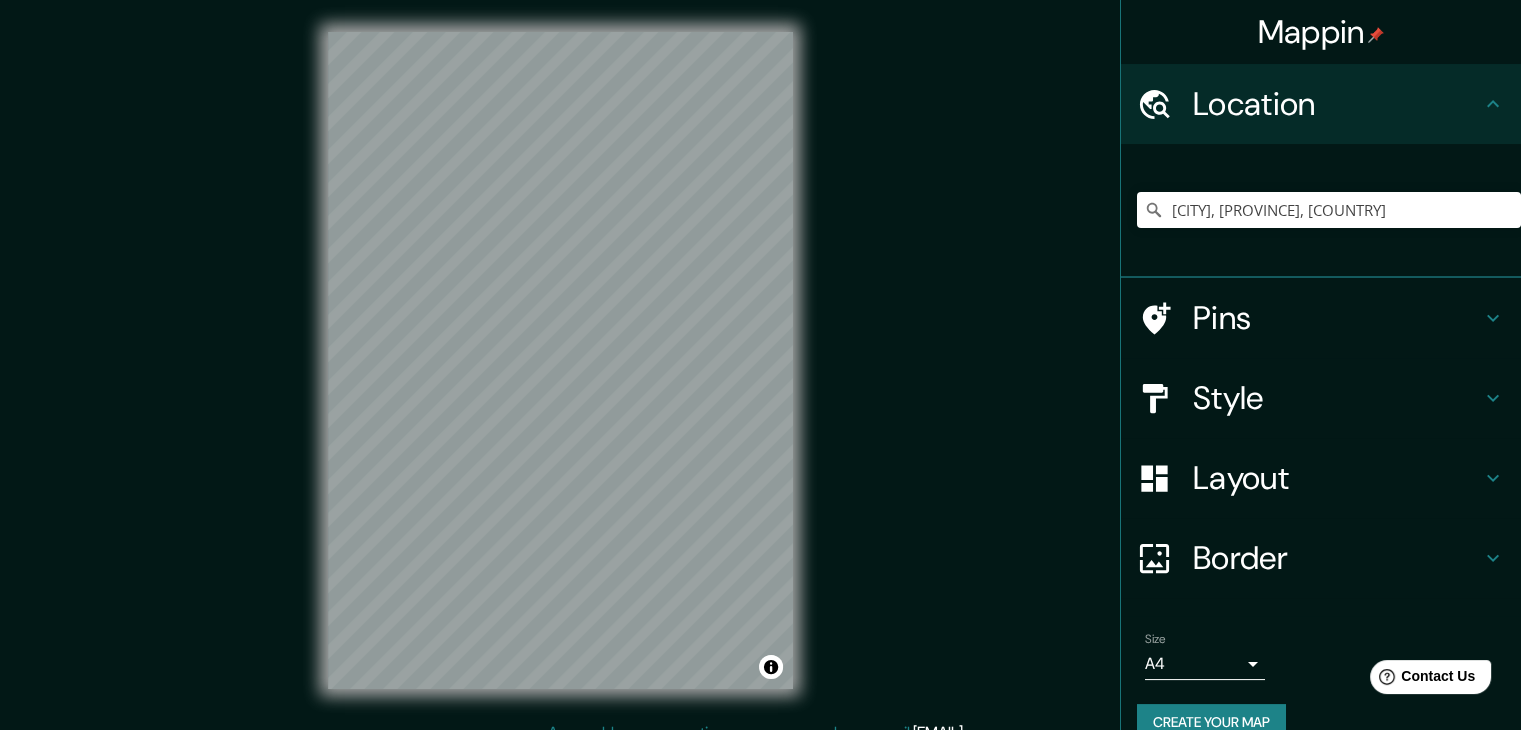click on "Style" at bounding box center (1337, 398) 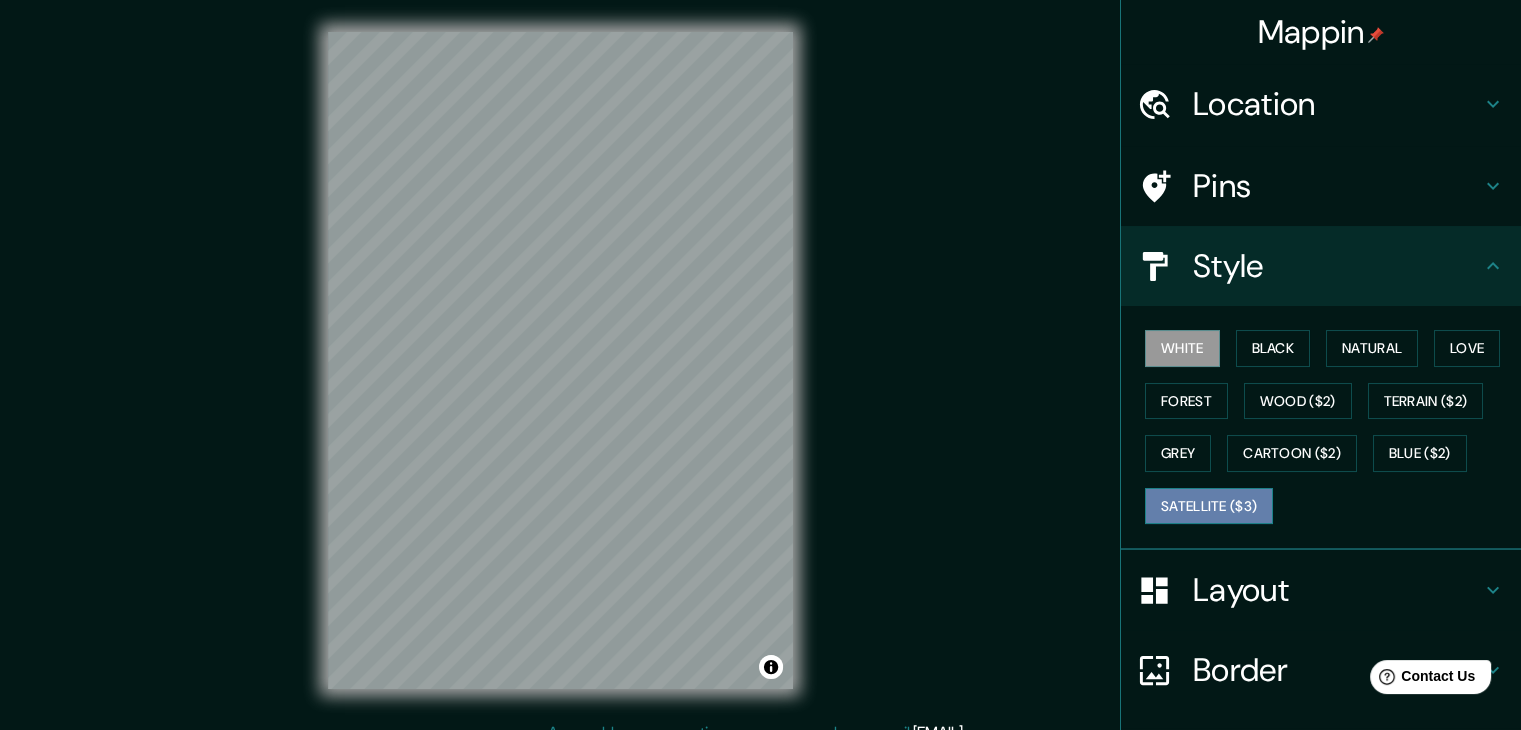 click on "Satellite ($3)" at bounding box center [1209, 506] 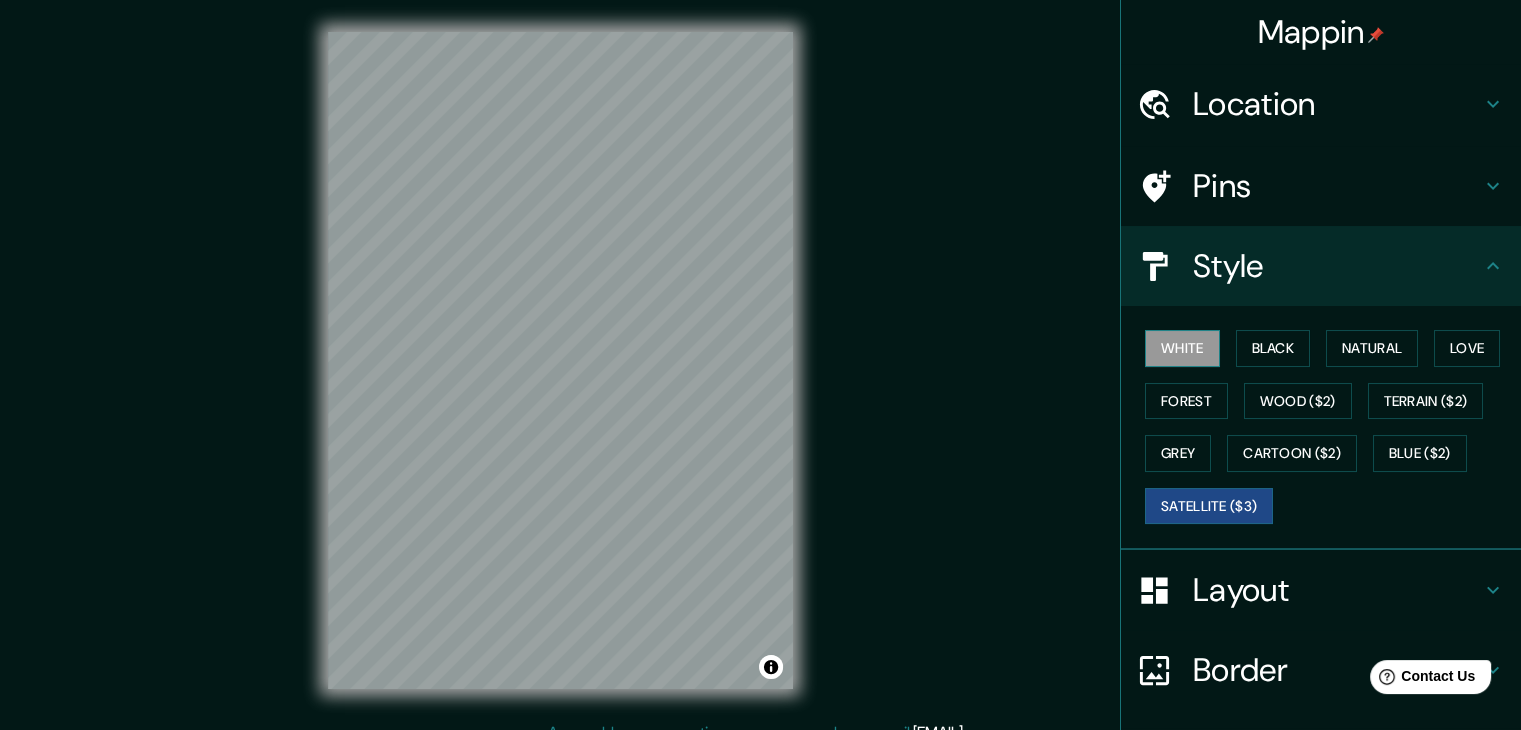 click on "White" at bounding box center [1182, 348] 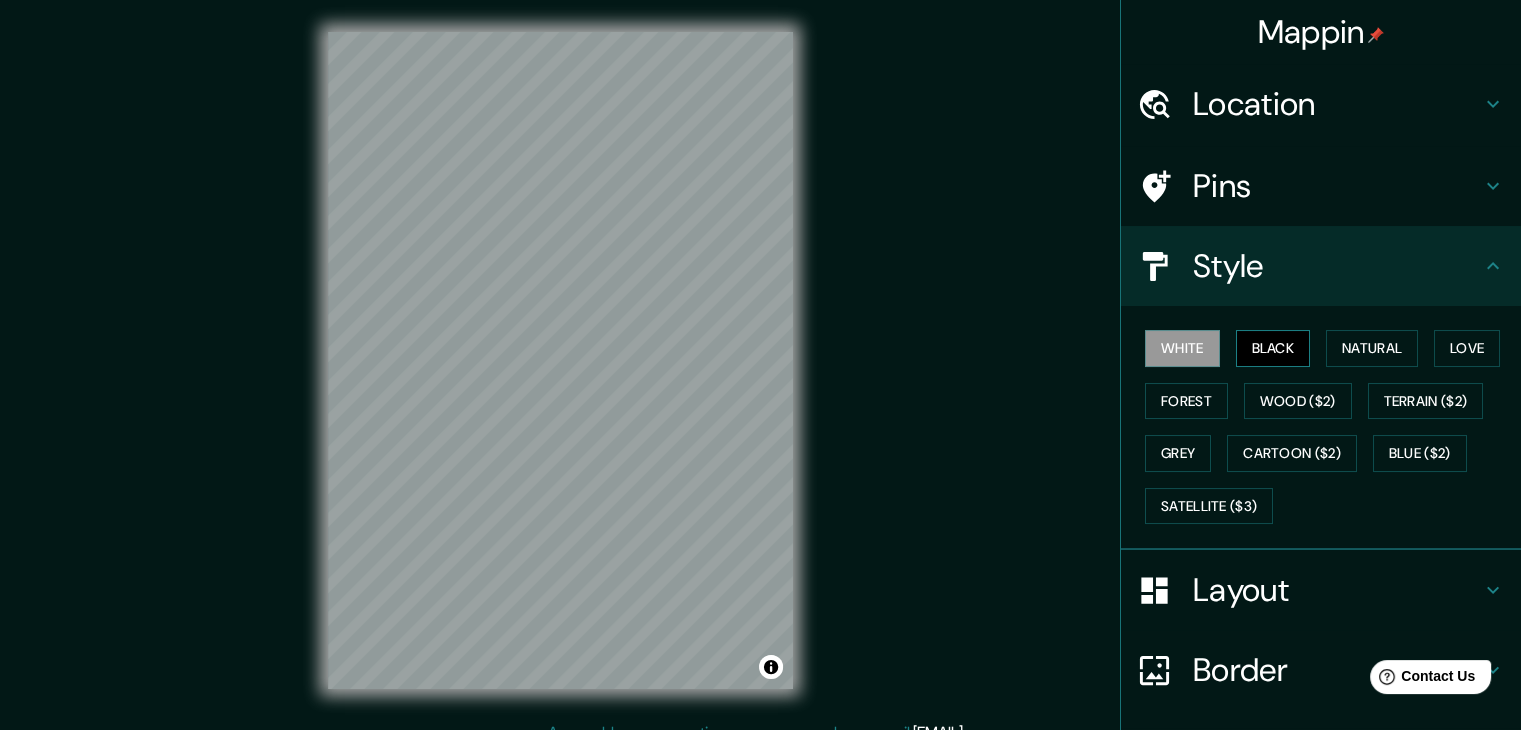 click on "Black" at bounding box center (1273, 348) 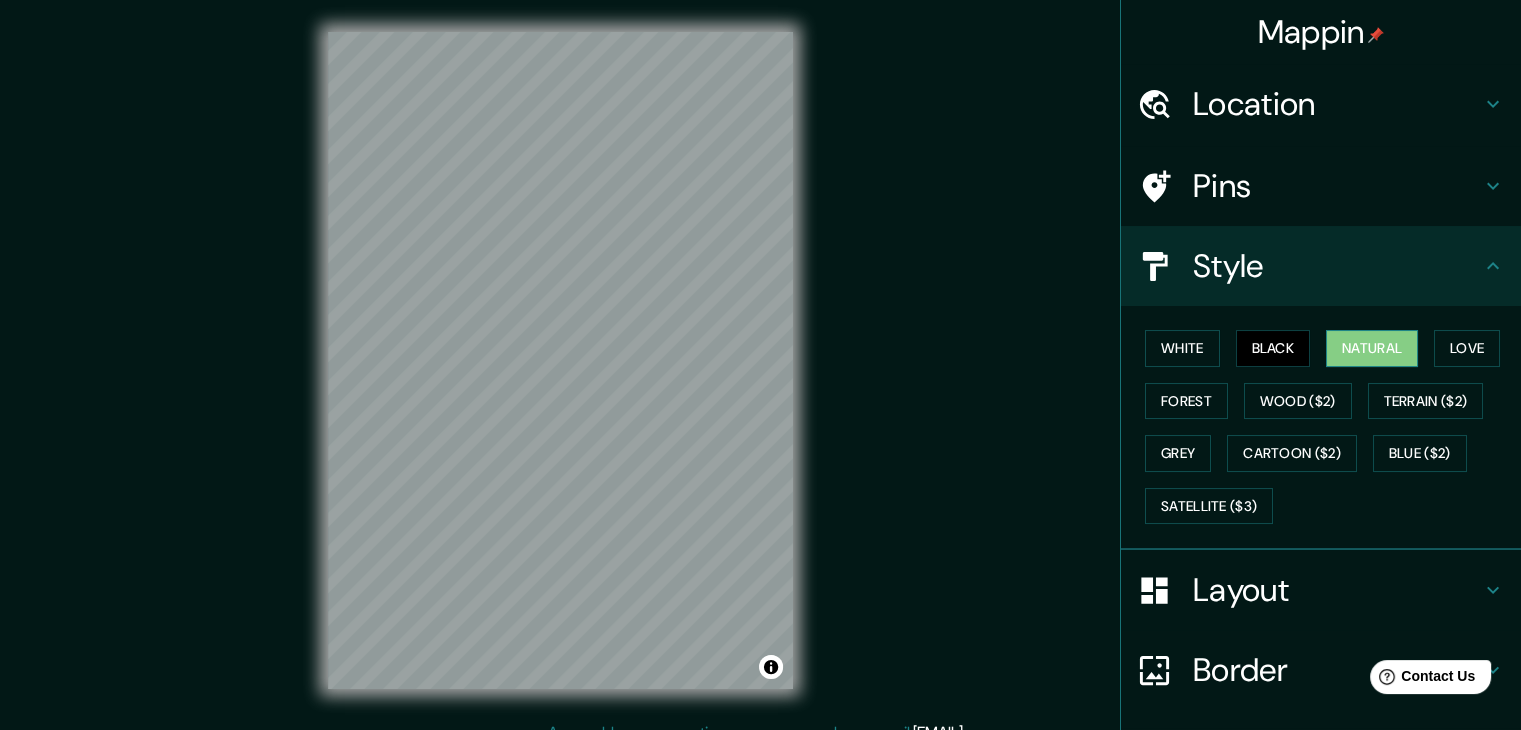 click on "Natural" at bounding box center [1372, 348] 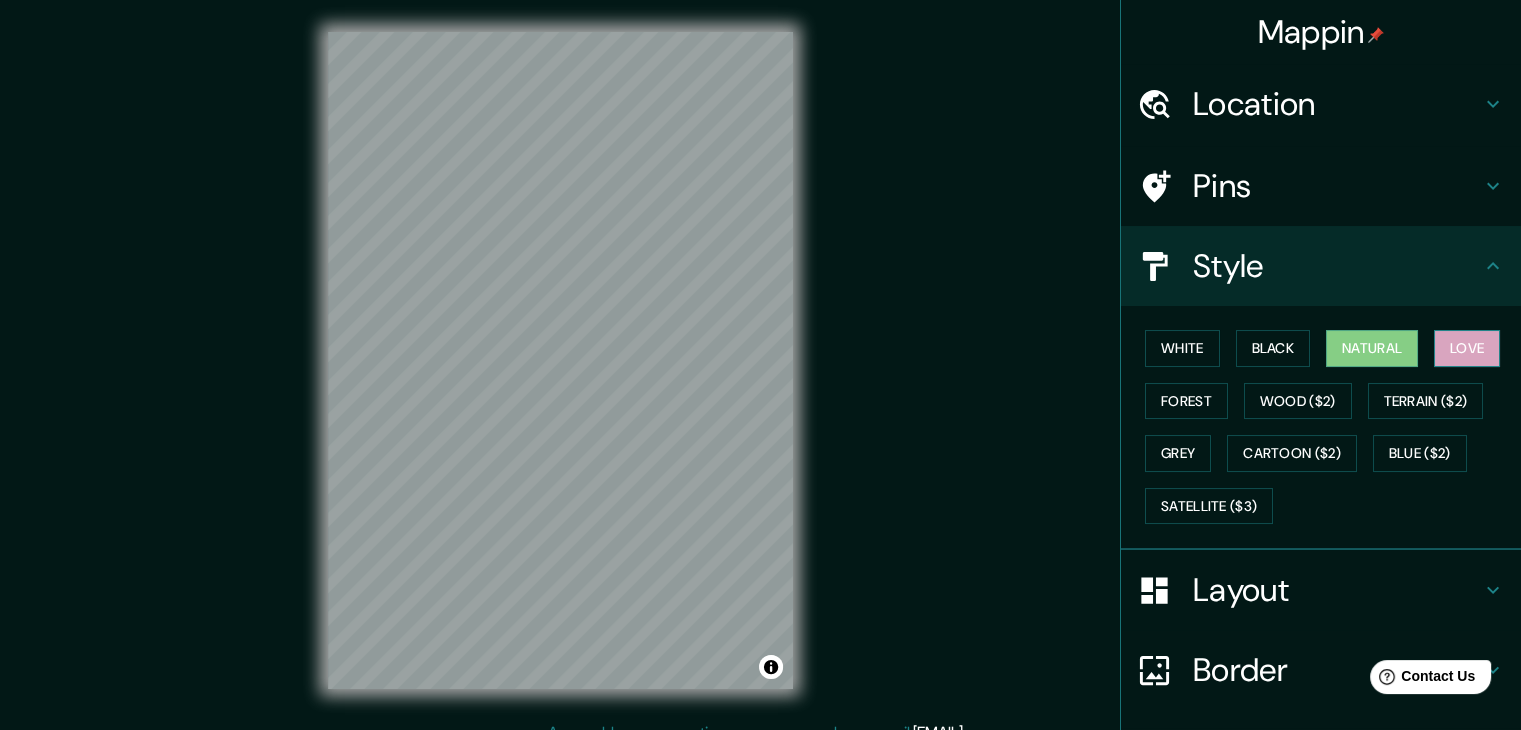 click on "Love" at bounding box center (1467, 348) 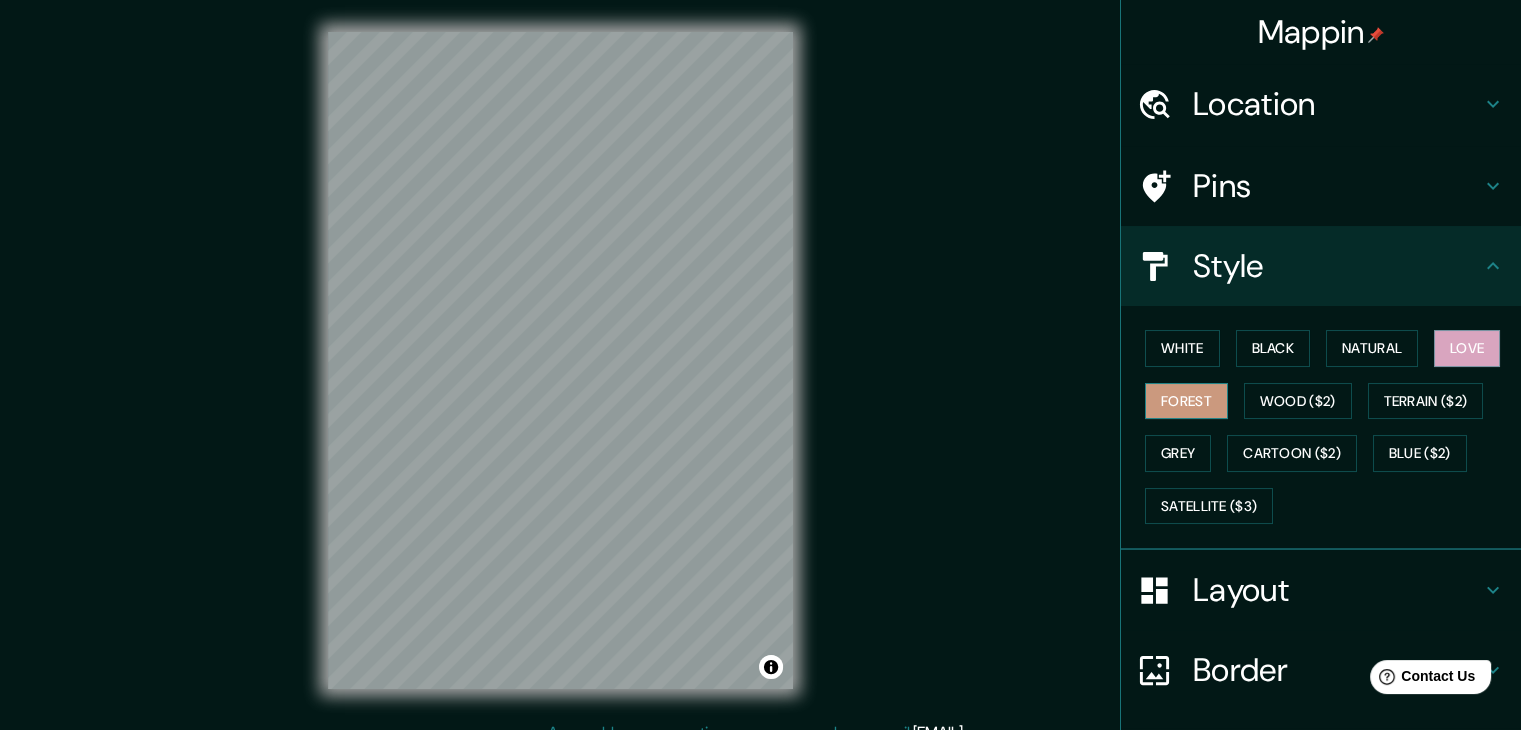 click on "Forest" at bounding box center [1186, 401] 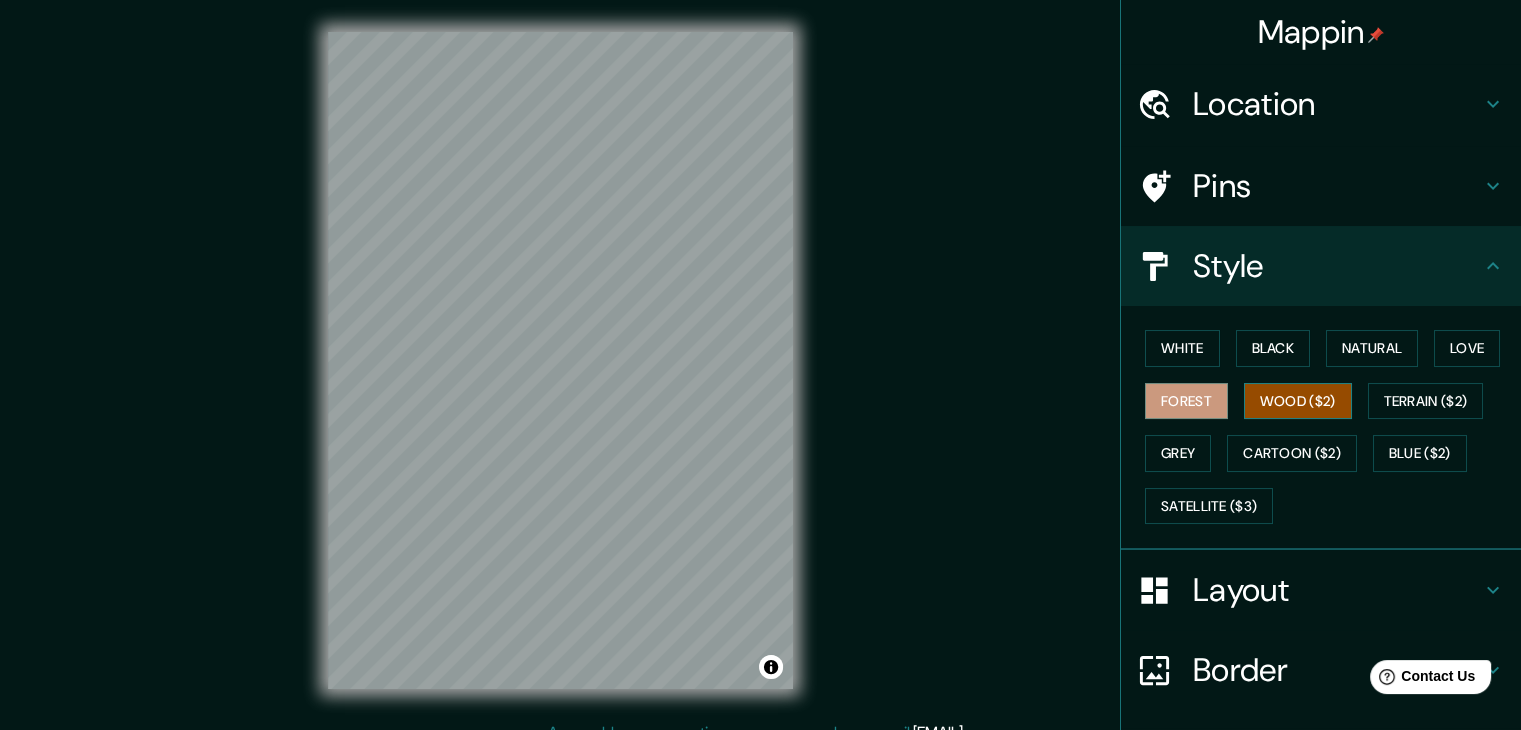 click on "Wood ($2)" at bounding box center (1298, 401) 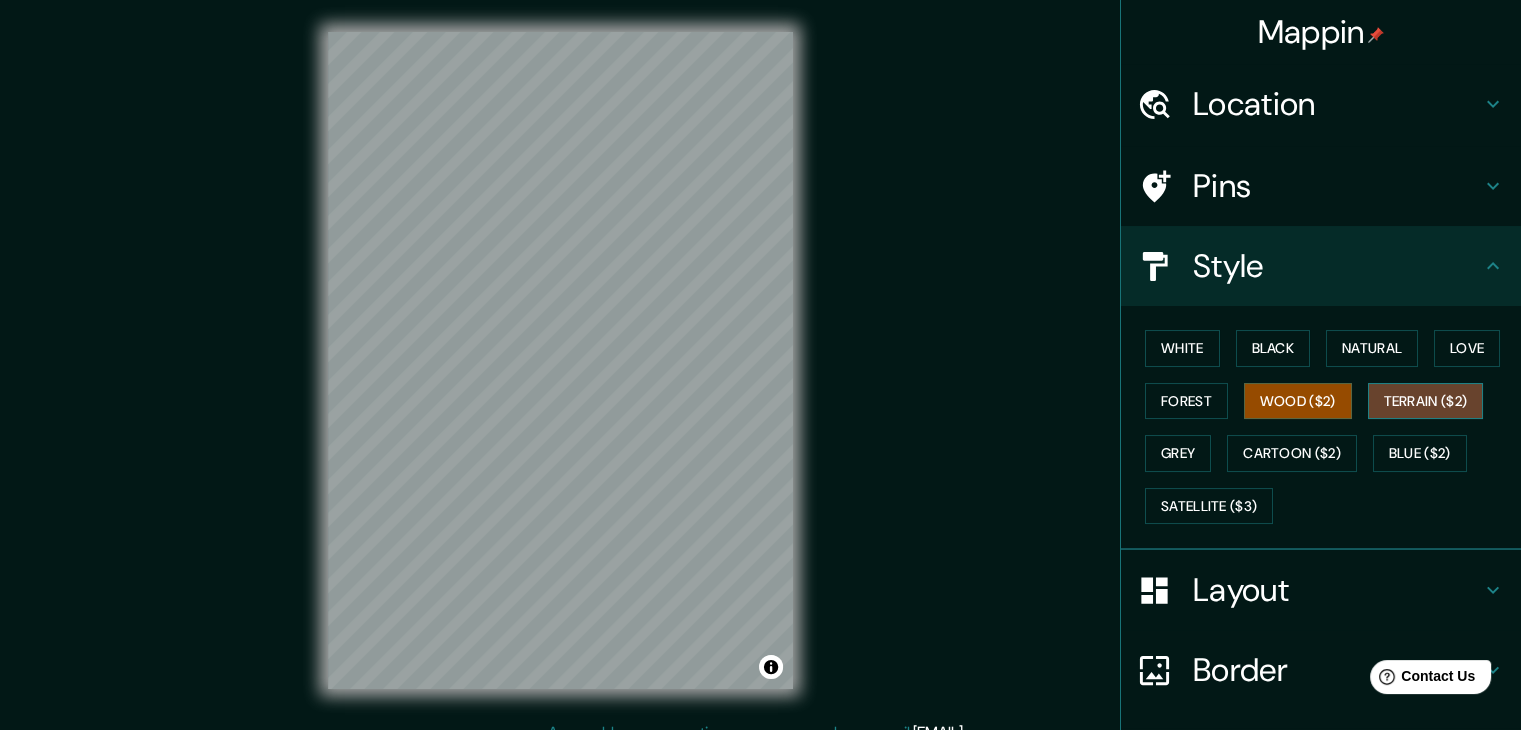 click on "Terrain ($2)" at bounding box center (1426, 401) 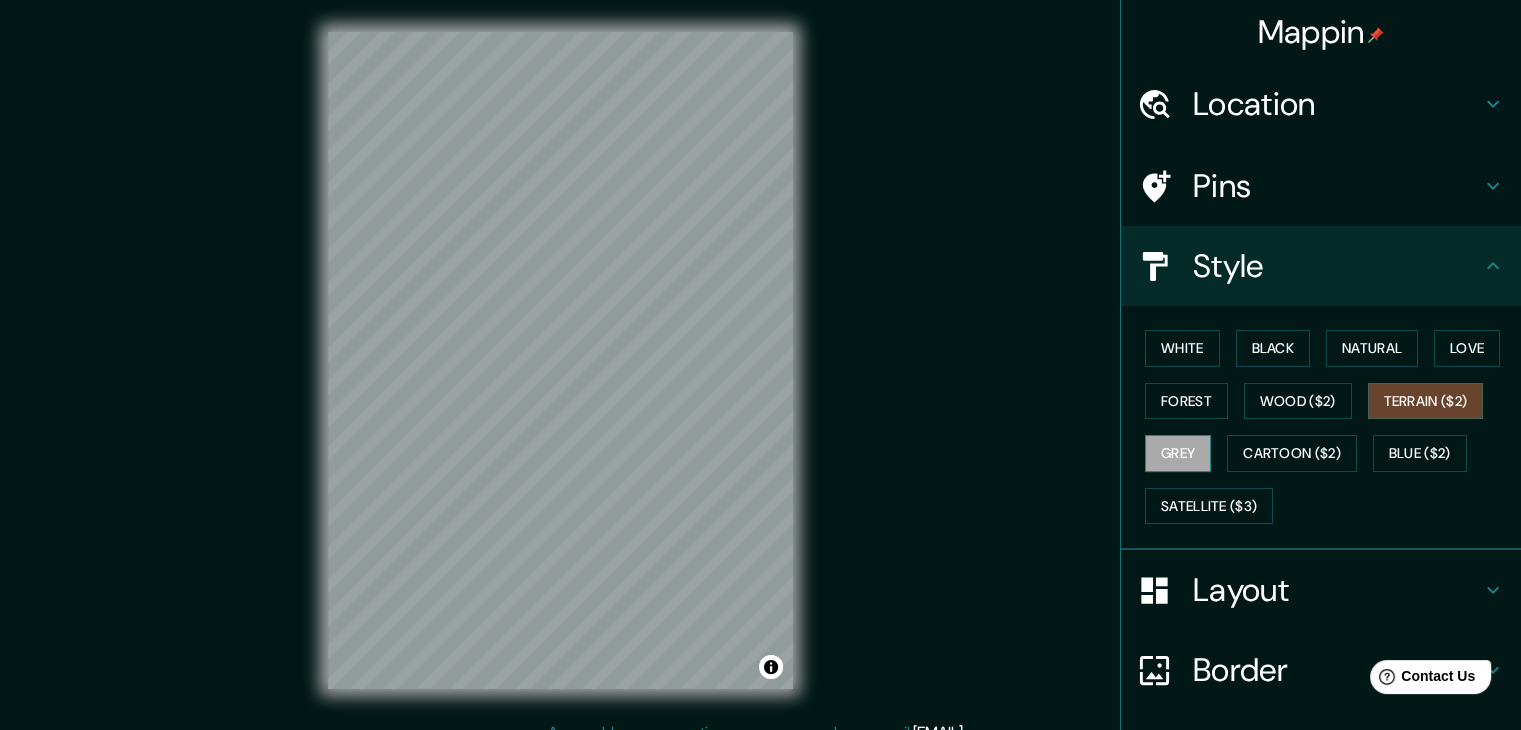 click on "Grey" at bounding box center [1178, 453] 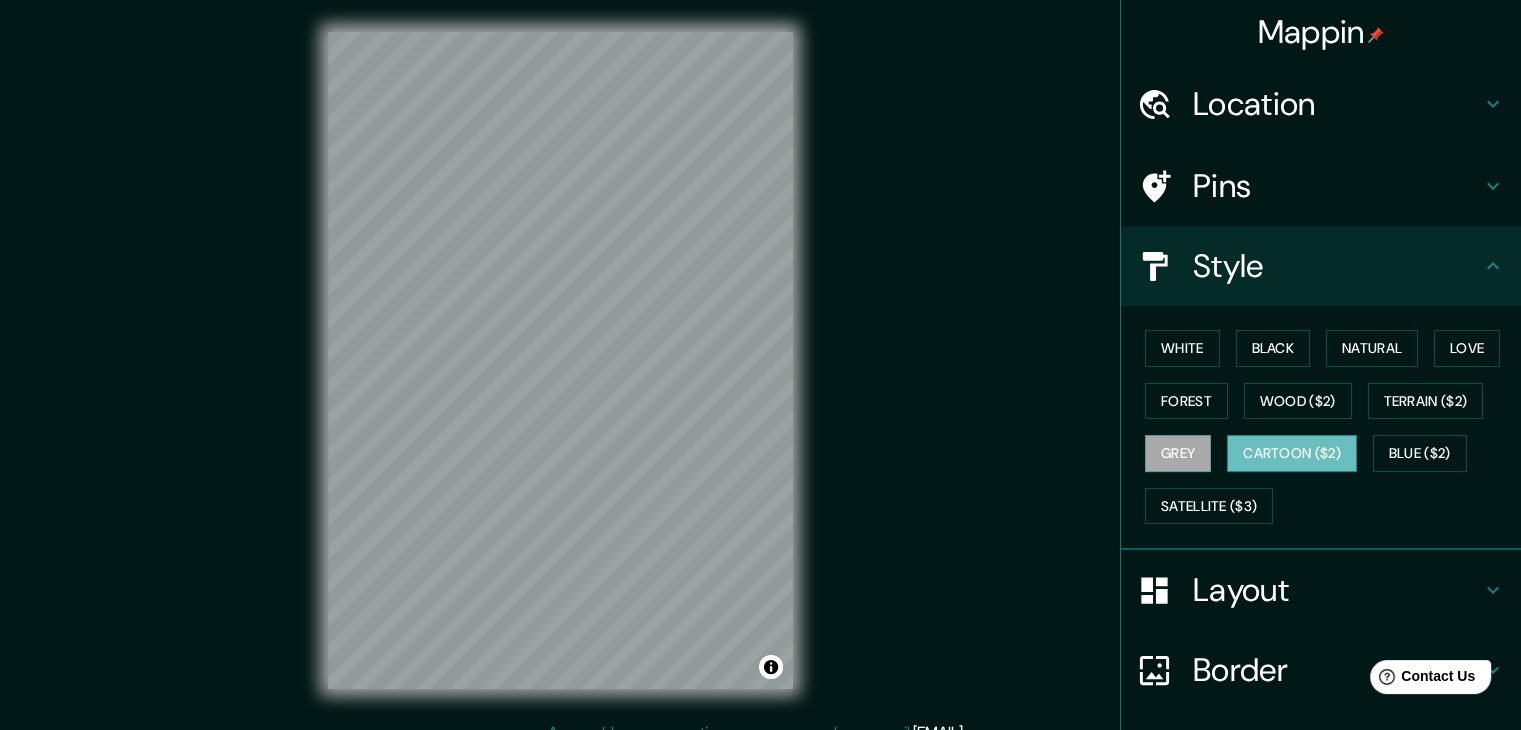 click on "Cartoon ($2)" at bounding box center (1292, 453) 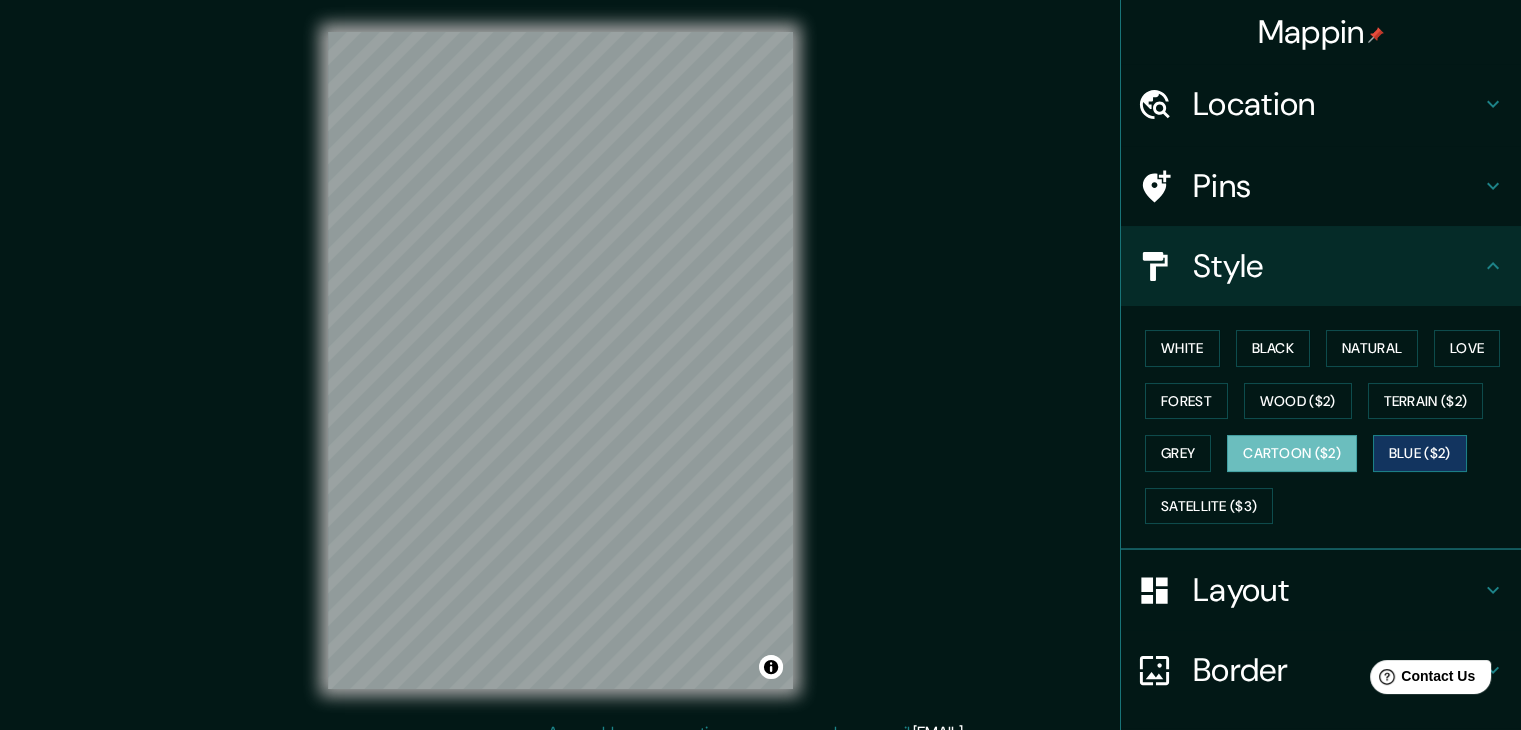 click on "Blue ($2)" at bounding box center [1420, 453] 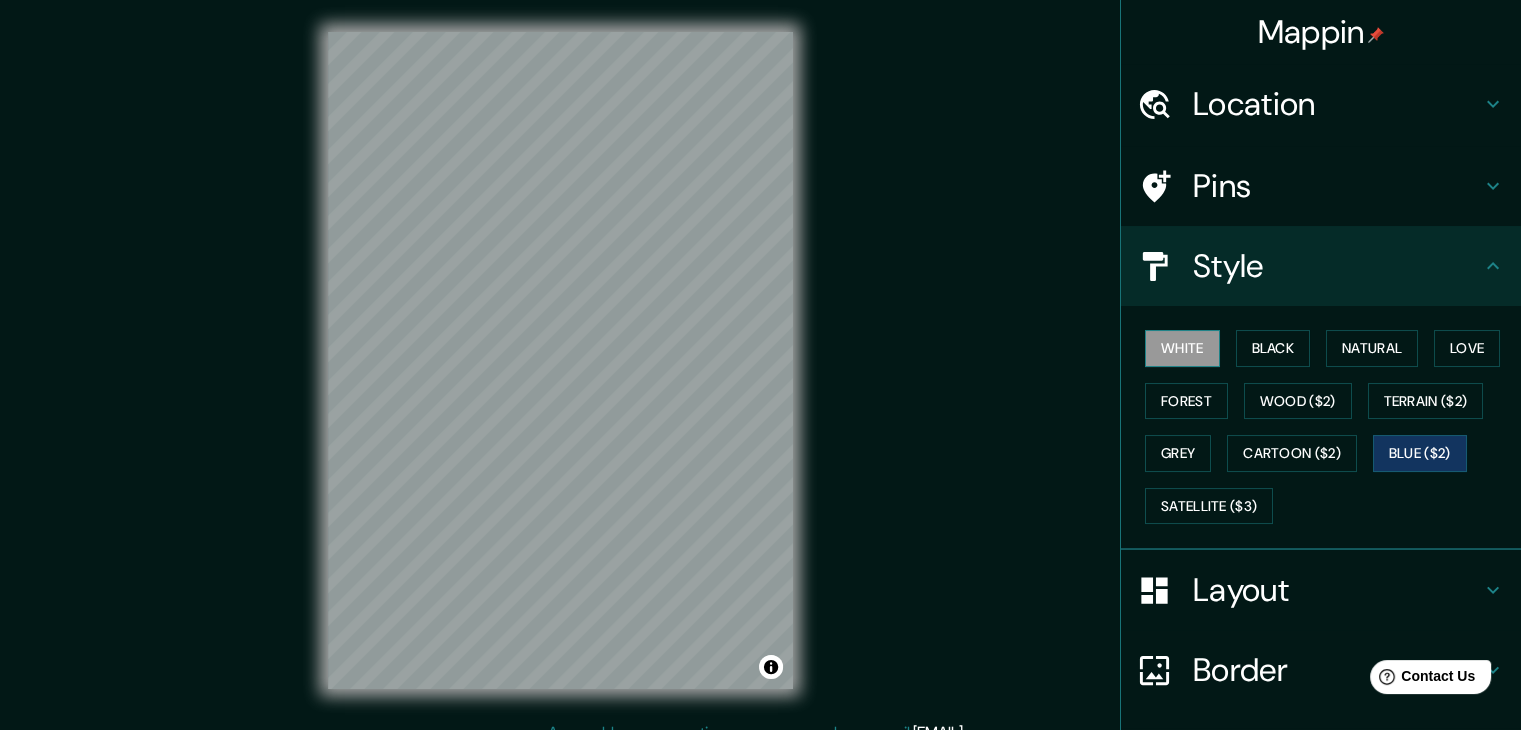 click on "White" at bounding box center [1182, 348] 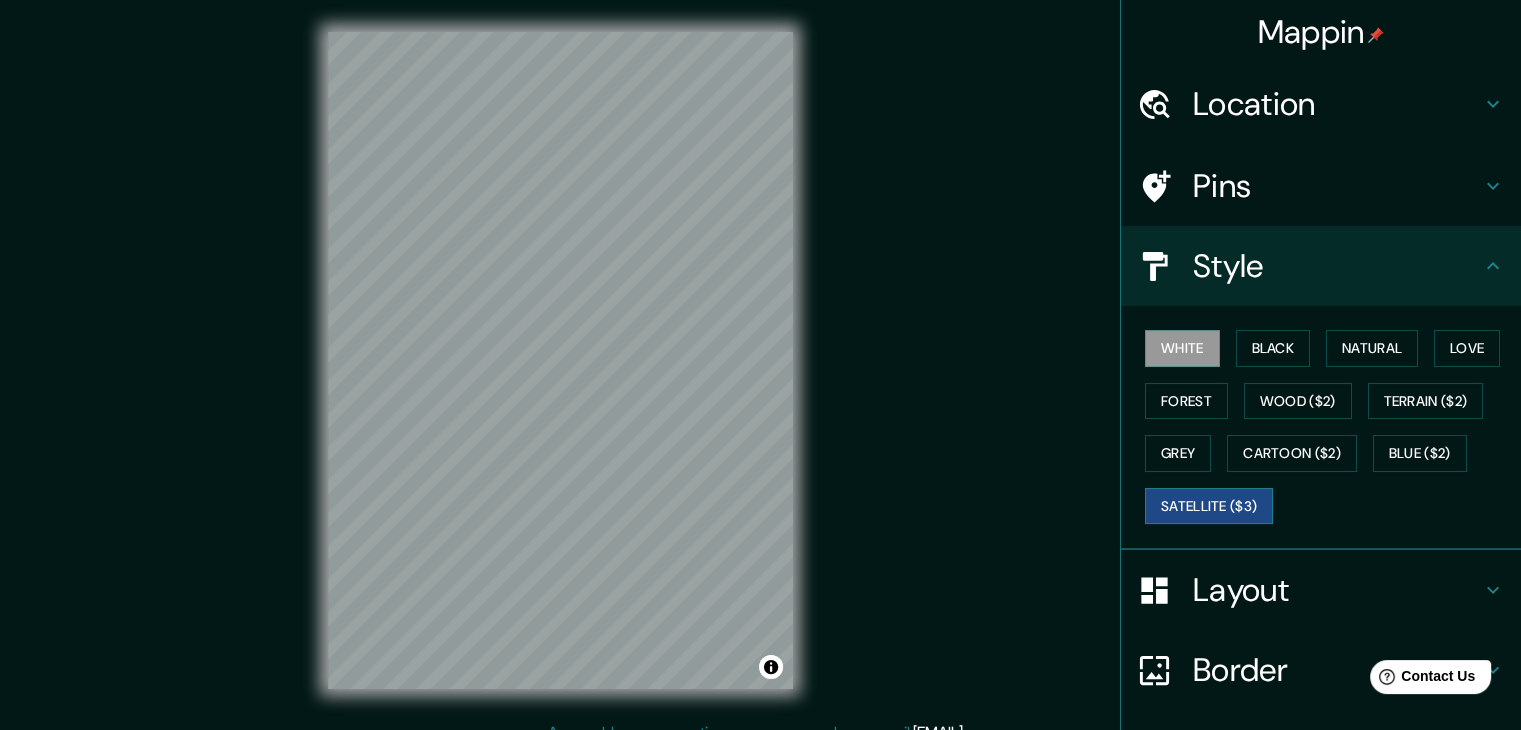 click on "Satellite ($3)" at bounding box center (1209, 506) 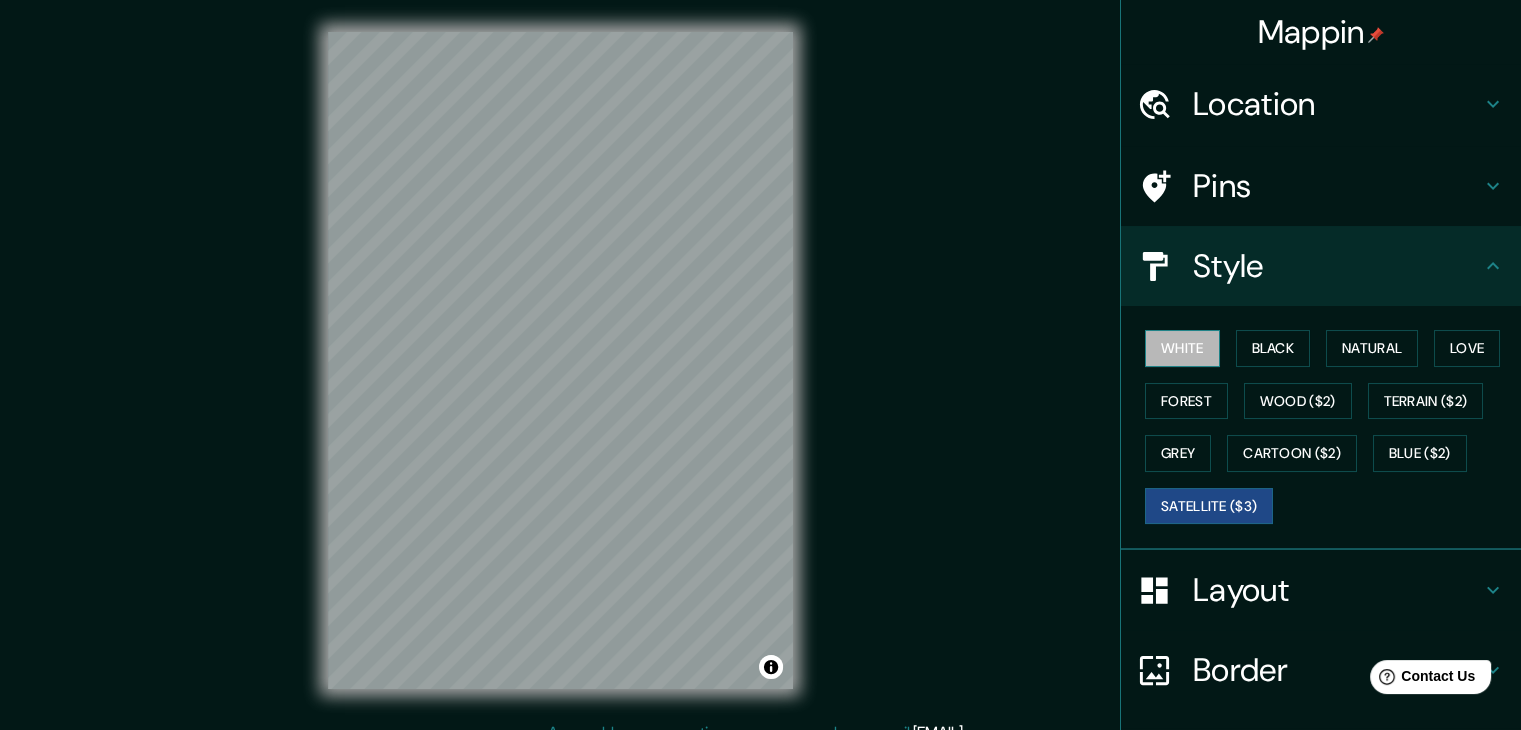 click on "White" at bounding box center [1182, 348] 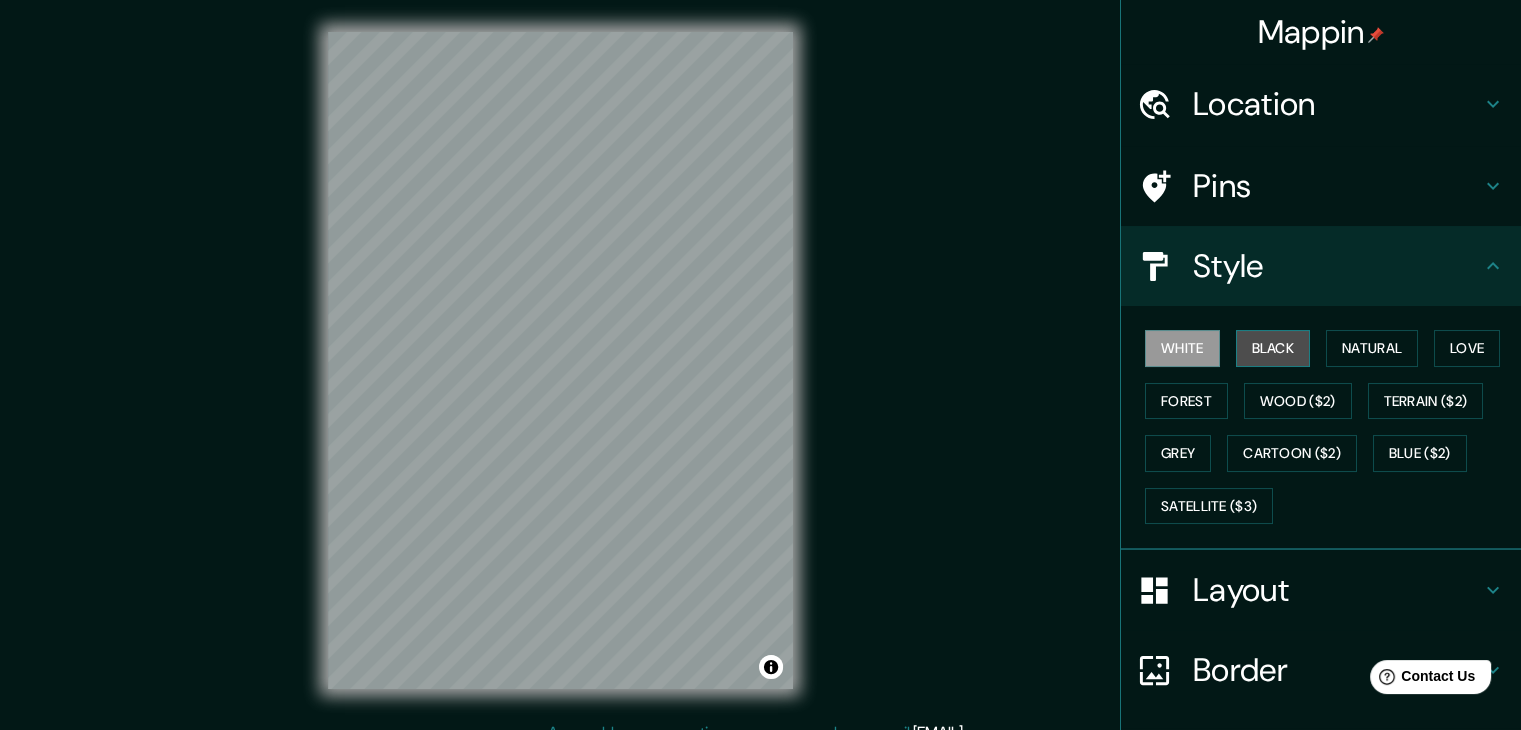 click on "Black" at bounding box center [1273, 348] 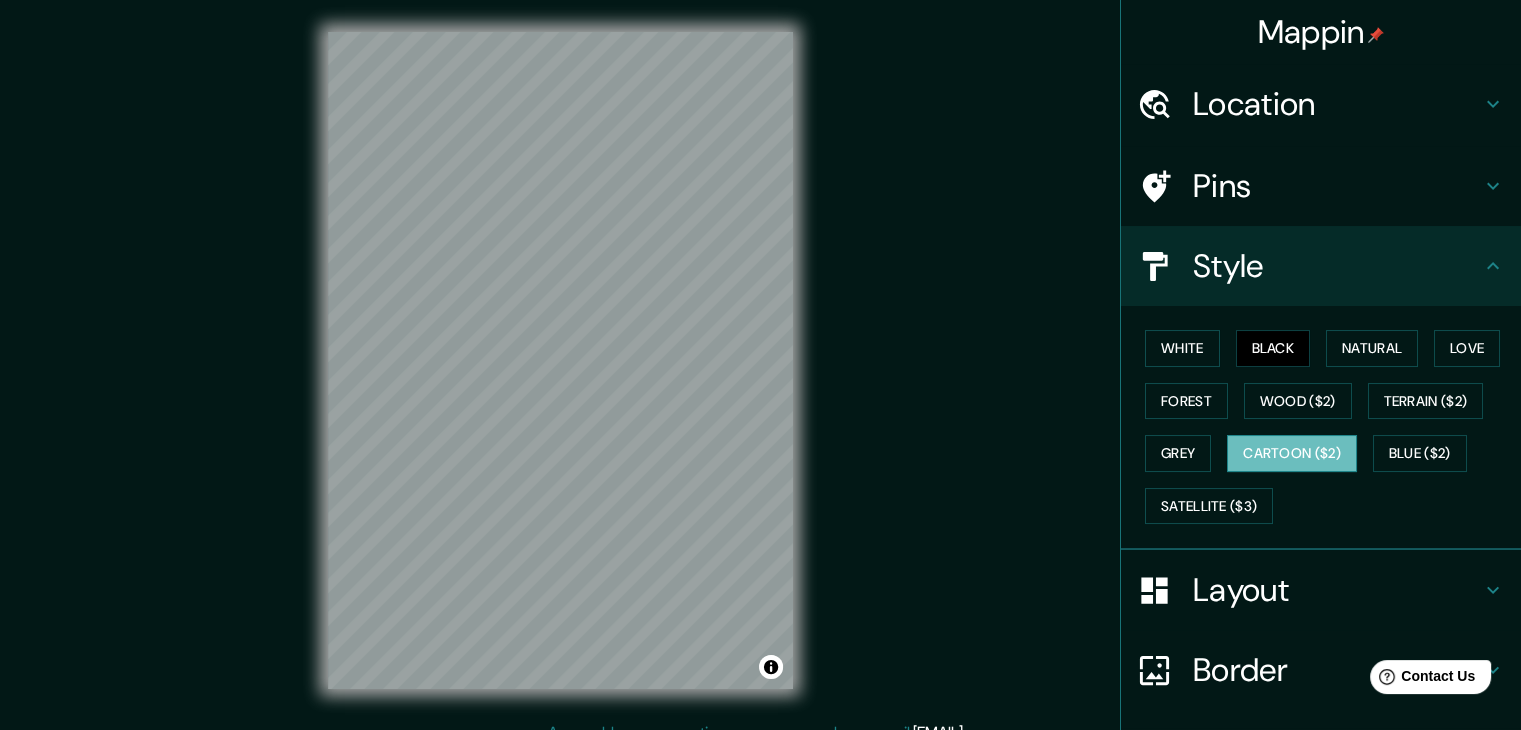 click on "Cartoon ($2)" at bounding box center [1292, 453] 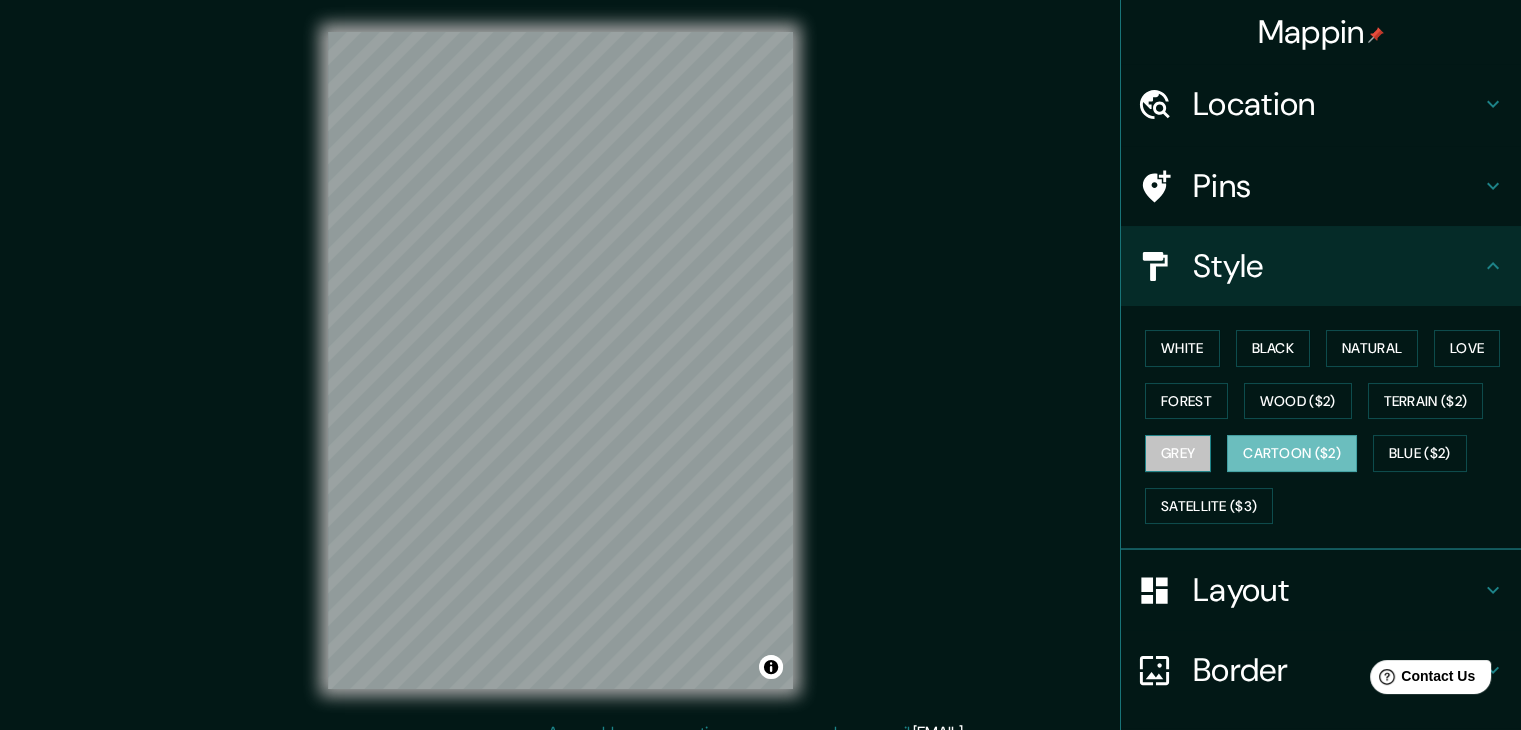 click on "Grey" at bounding box center [1178, 453] 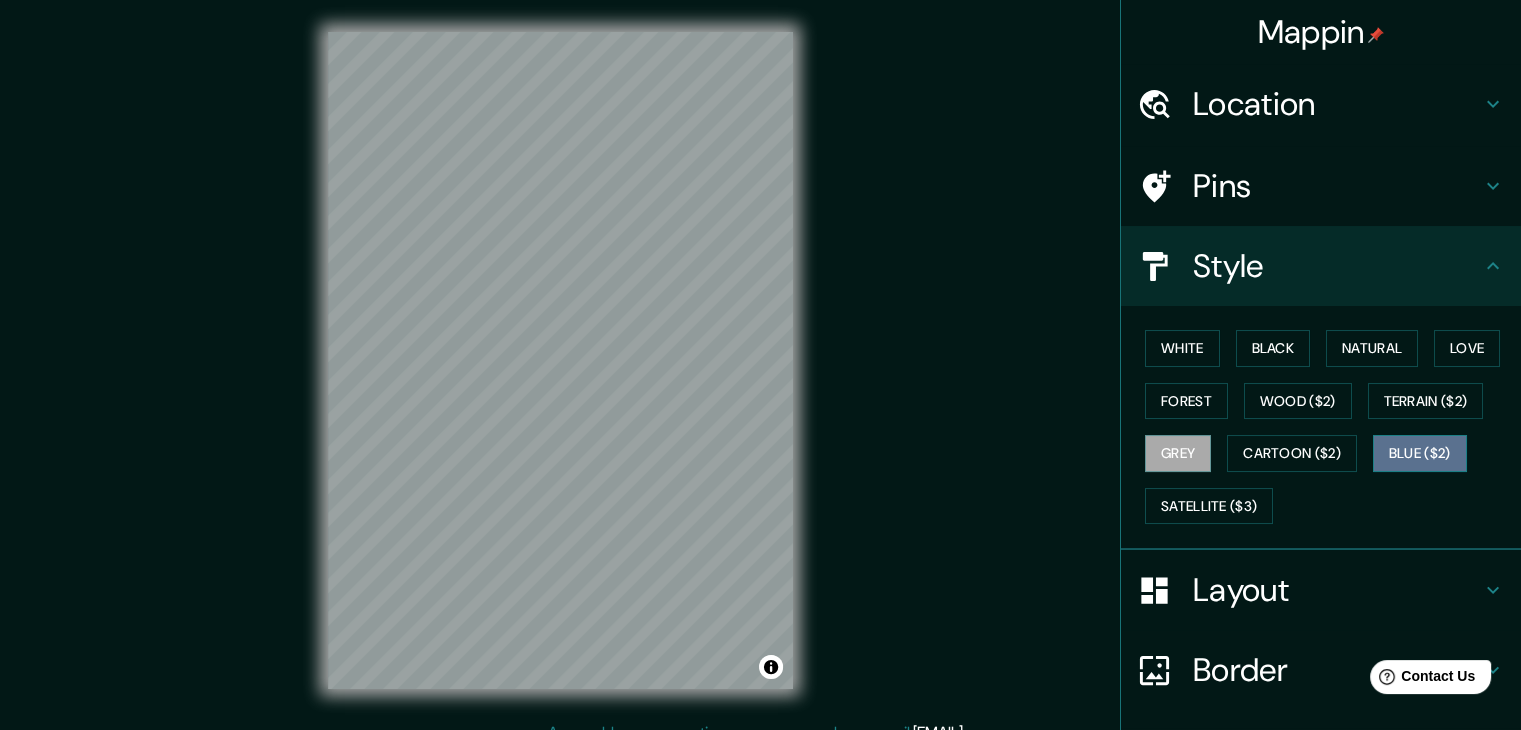 click on "Blue ($2)" at bounding box center (1420, 453) 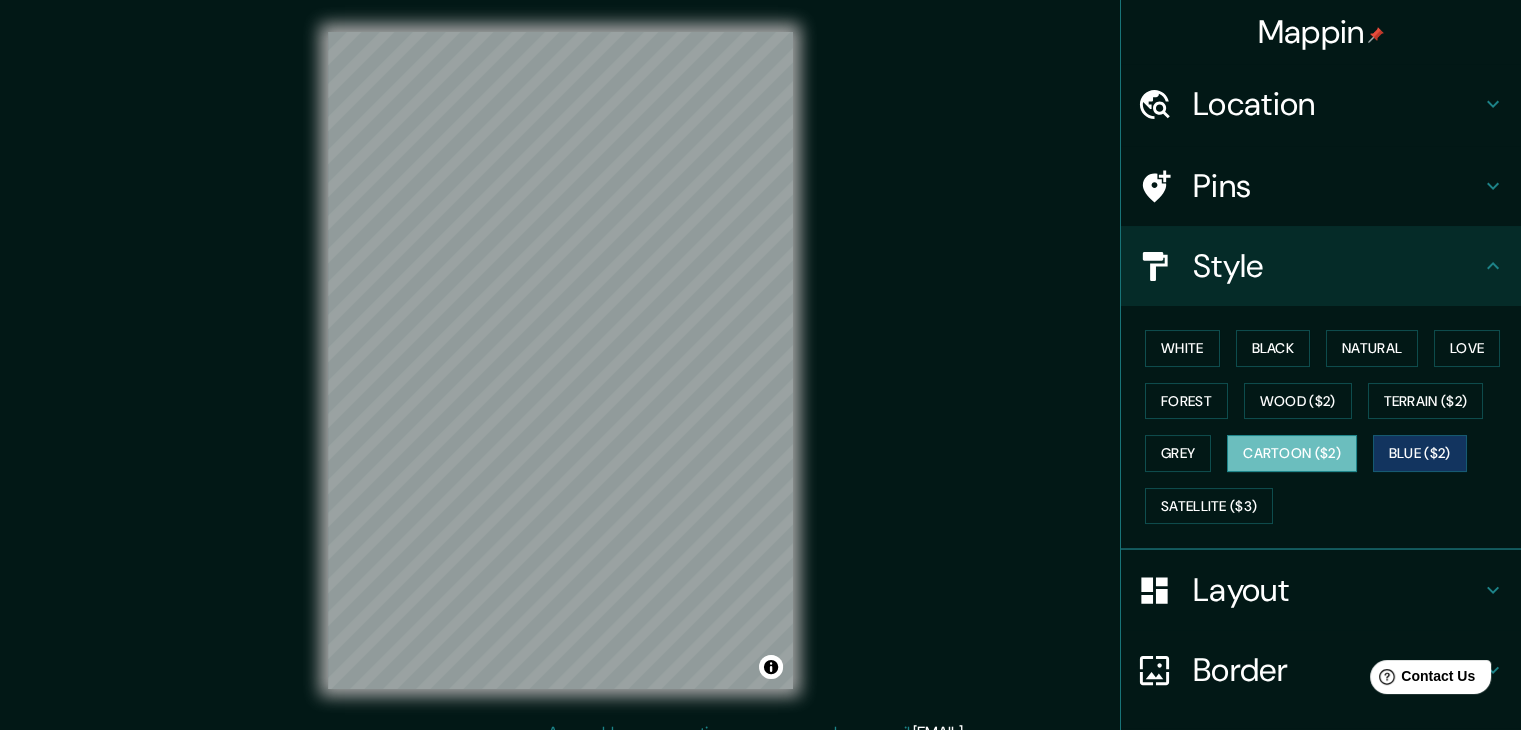 click on "Cartoon ($2)" at bounding box center (1292, 453) 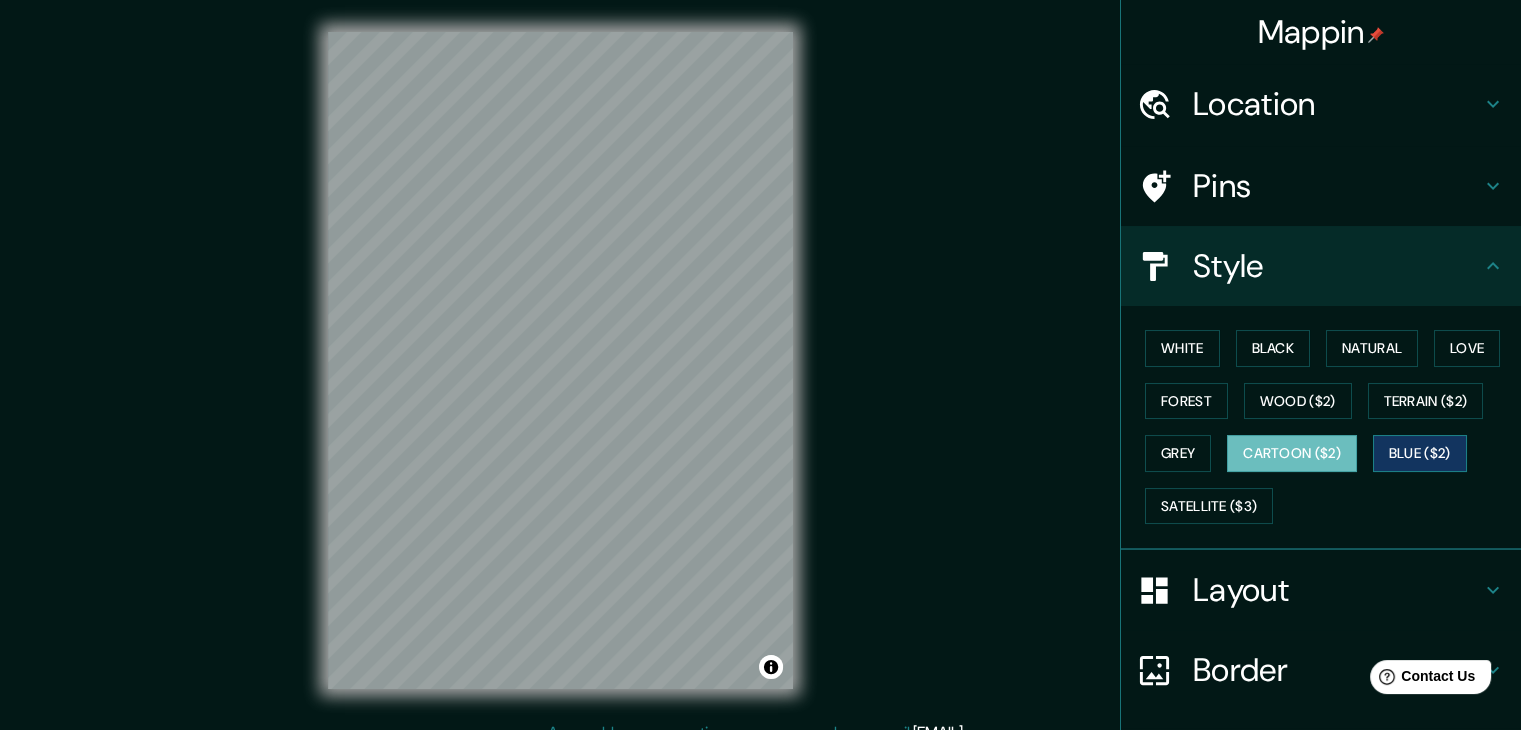 click on "Blue ($2)" at bounding box center [1420, 453] 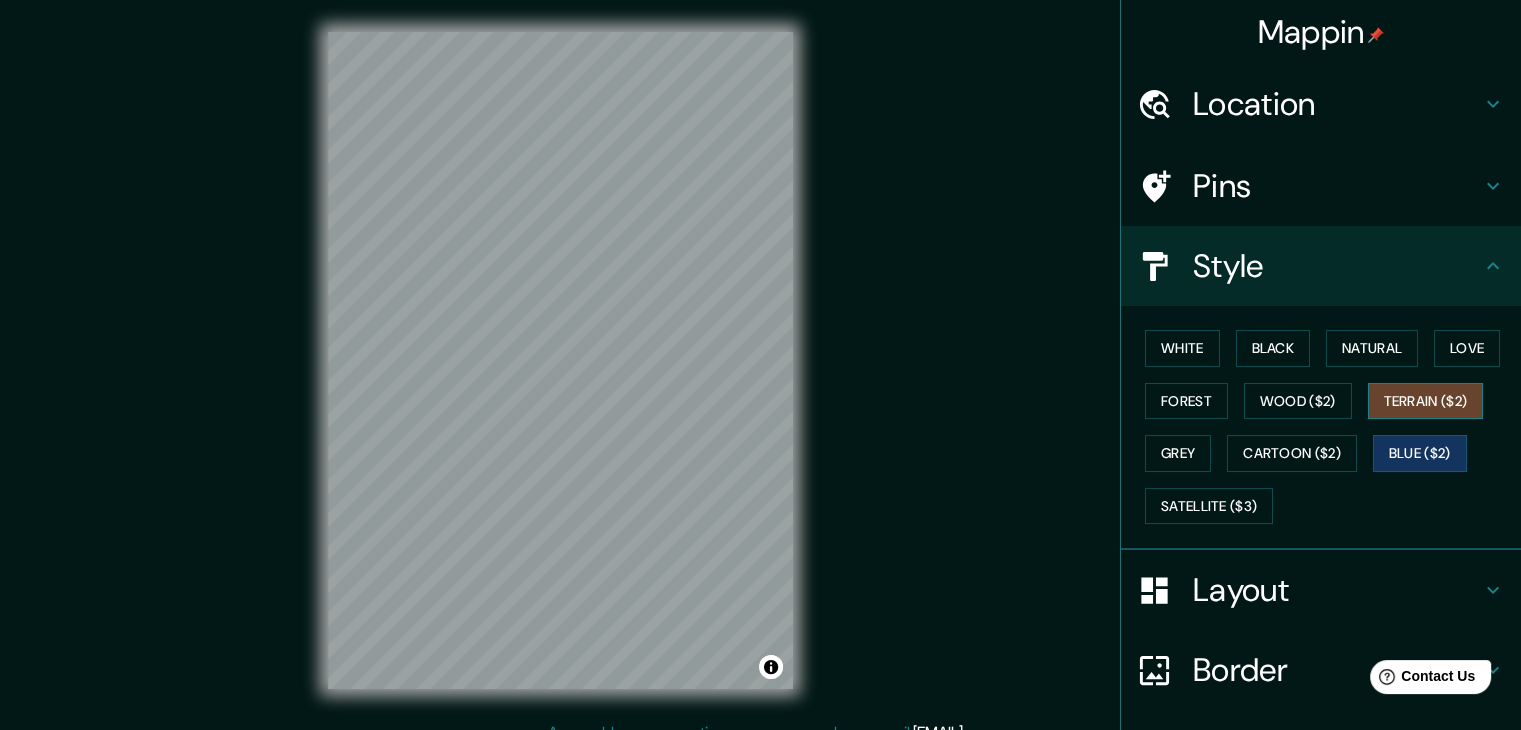 click on "Terrain ($2)" at bounding box center (1426, 401) 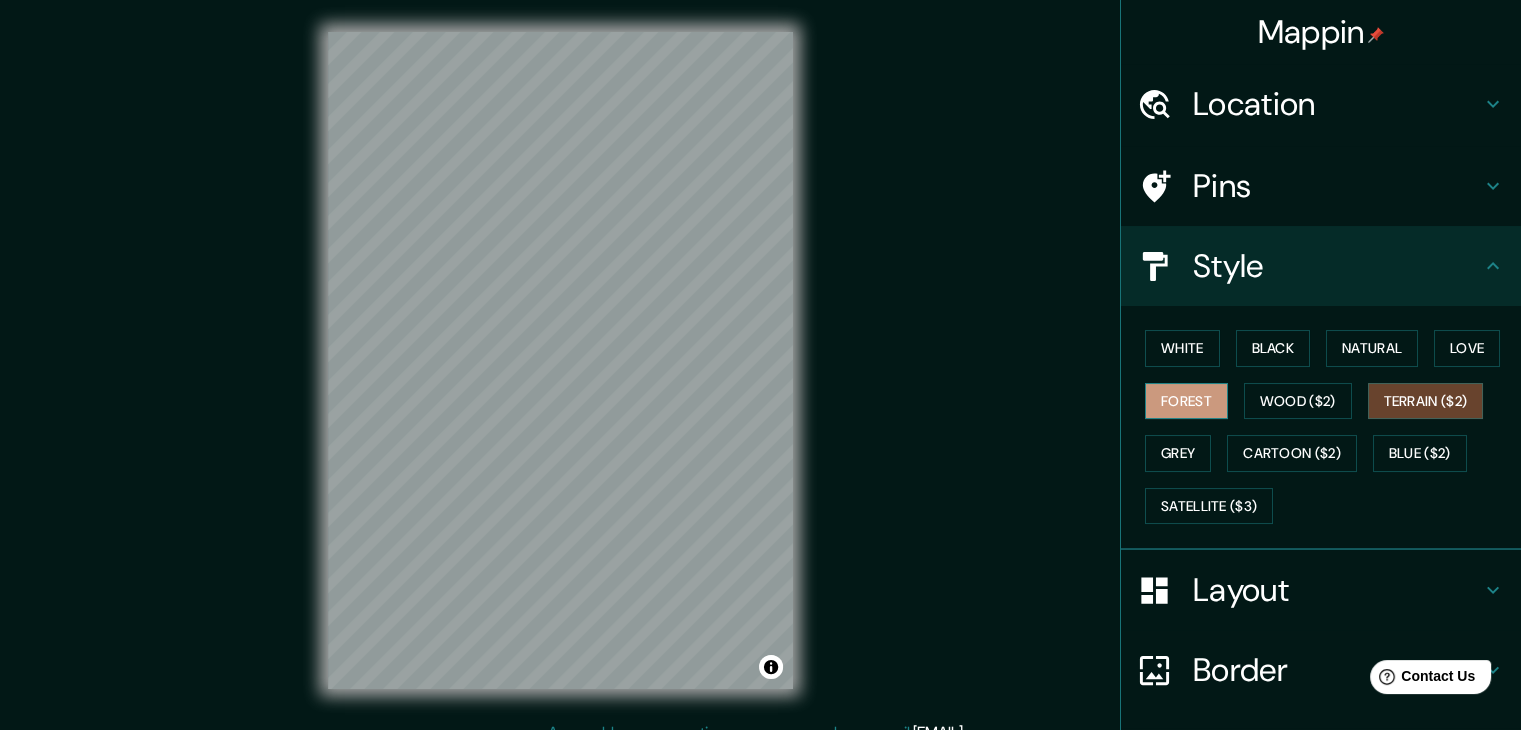 click on "Forest" at bounding box center (1186, 401) 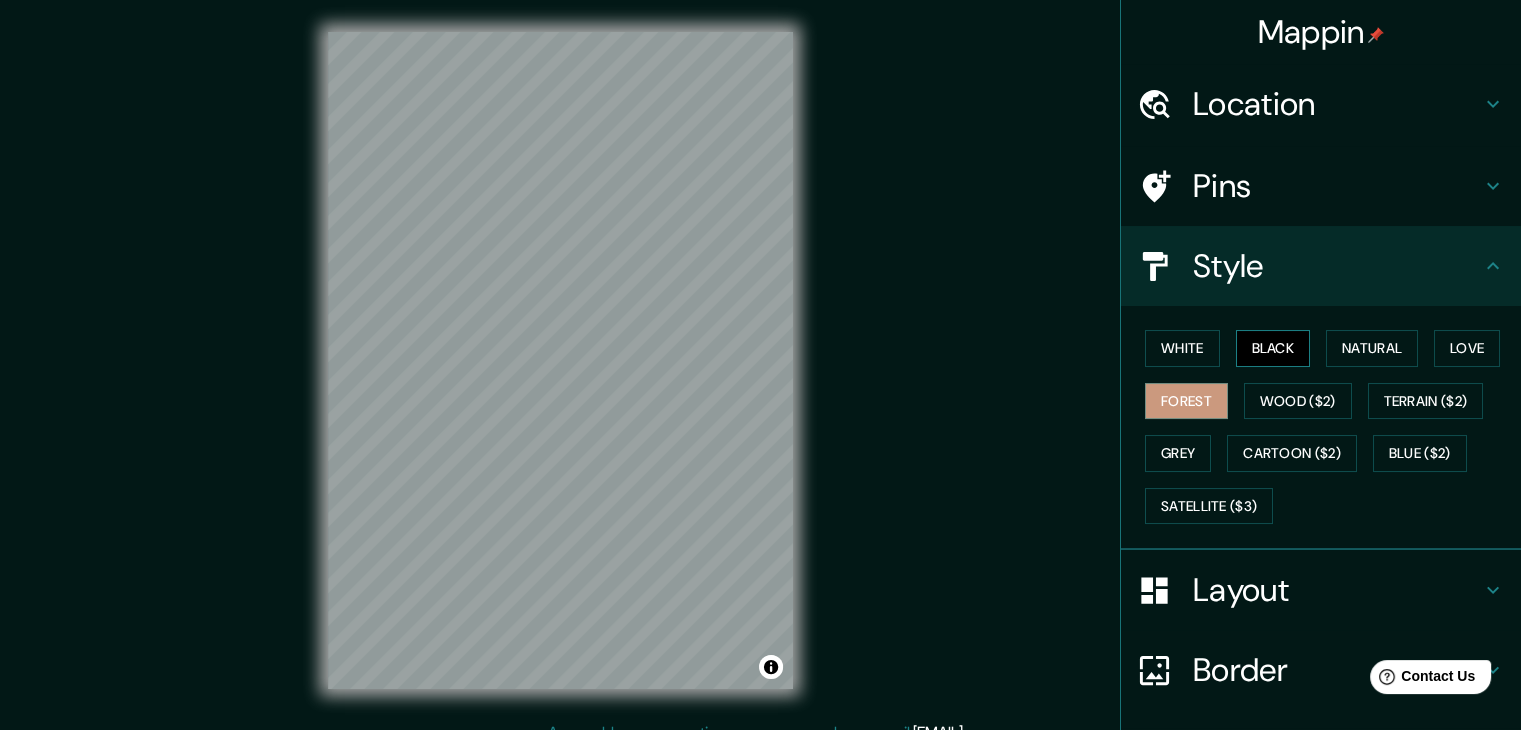 click on "Black" at bounding box center (1273, 348) 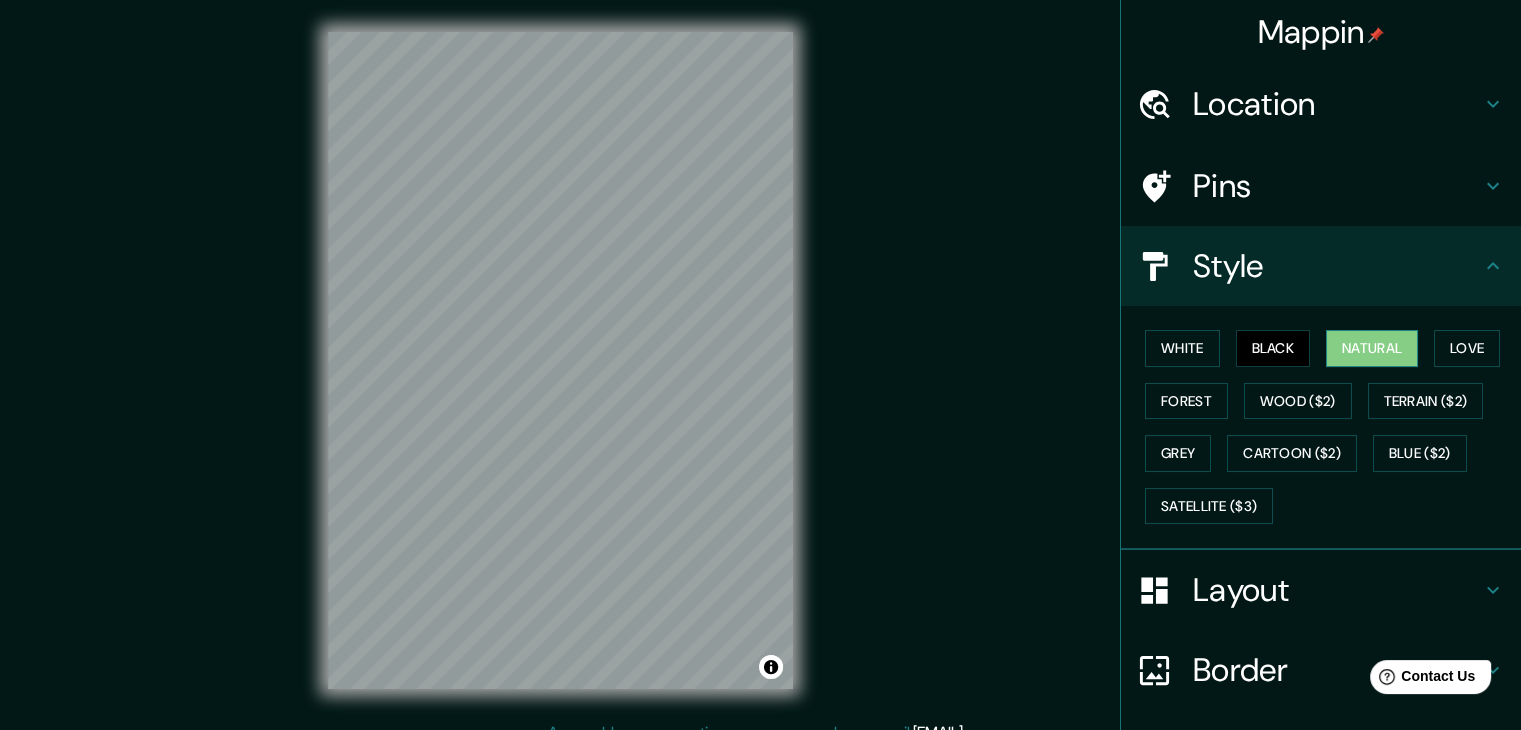 click on "Natural" at bounding box center [1372, 348] 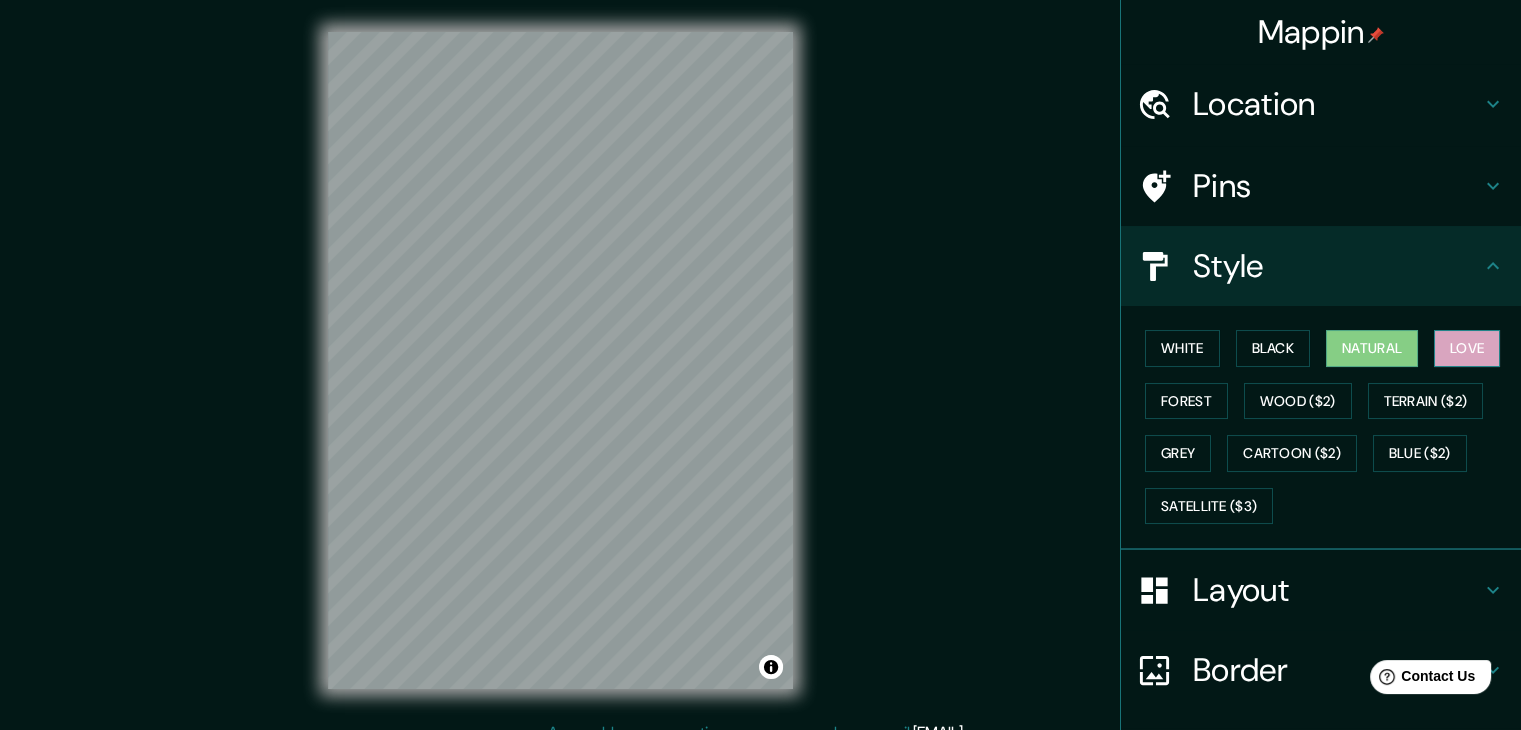 click on "Love" at bounding box center [1467, 348] 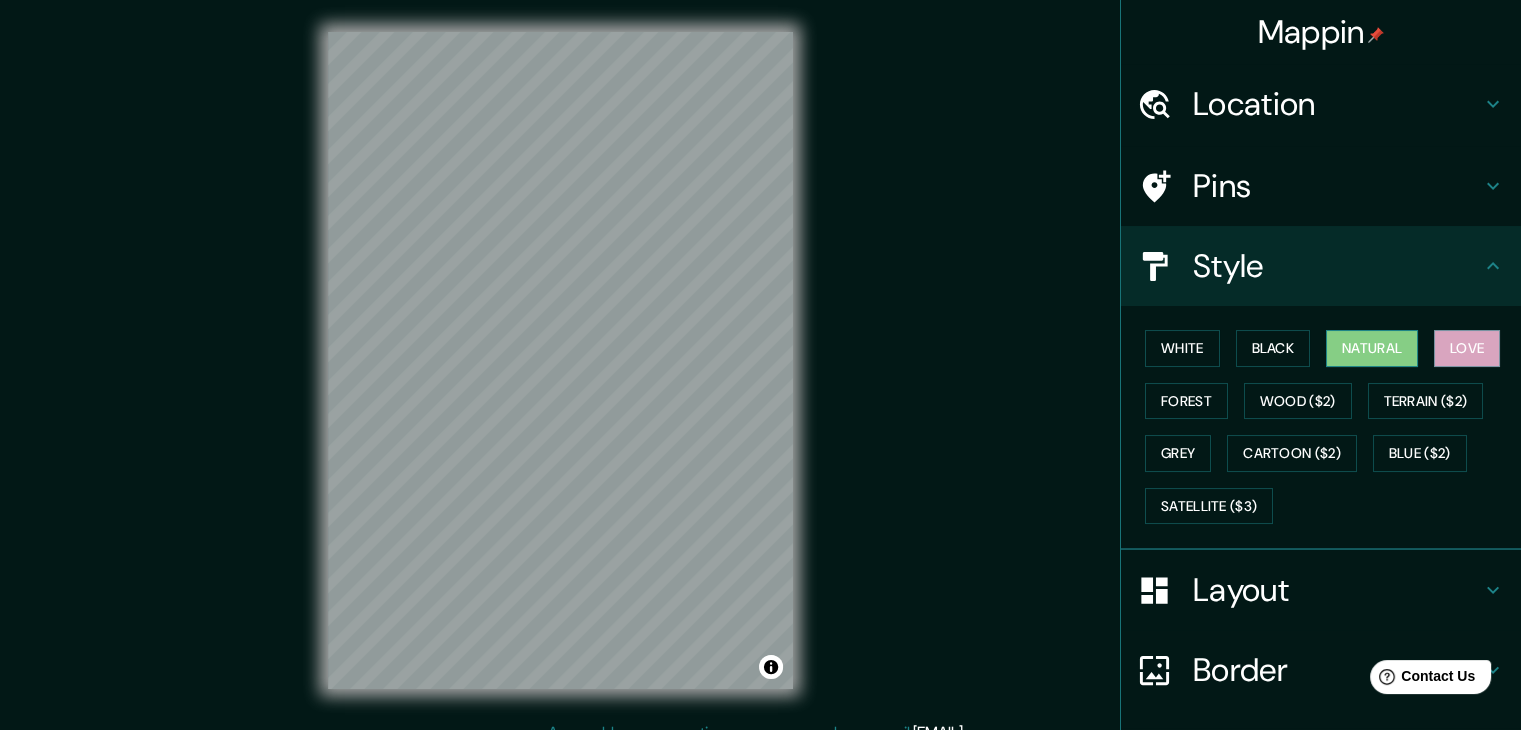 click on "Natural" at bounding box center [1372, 348] 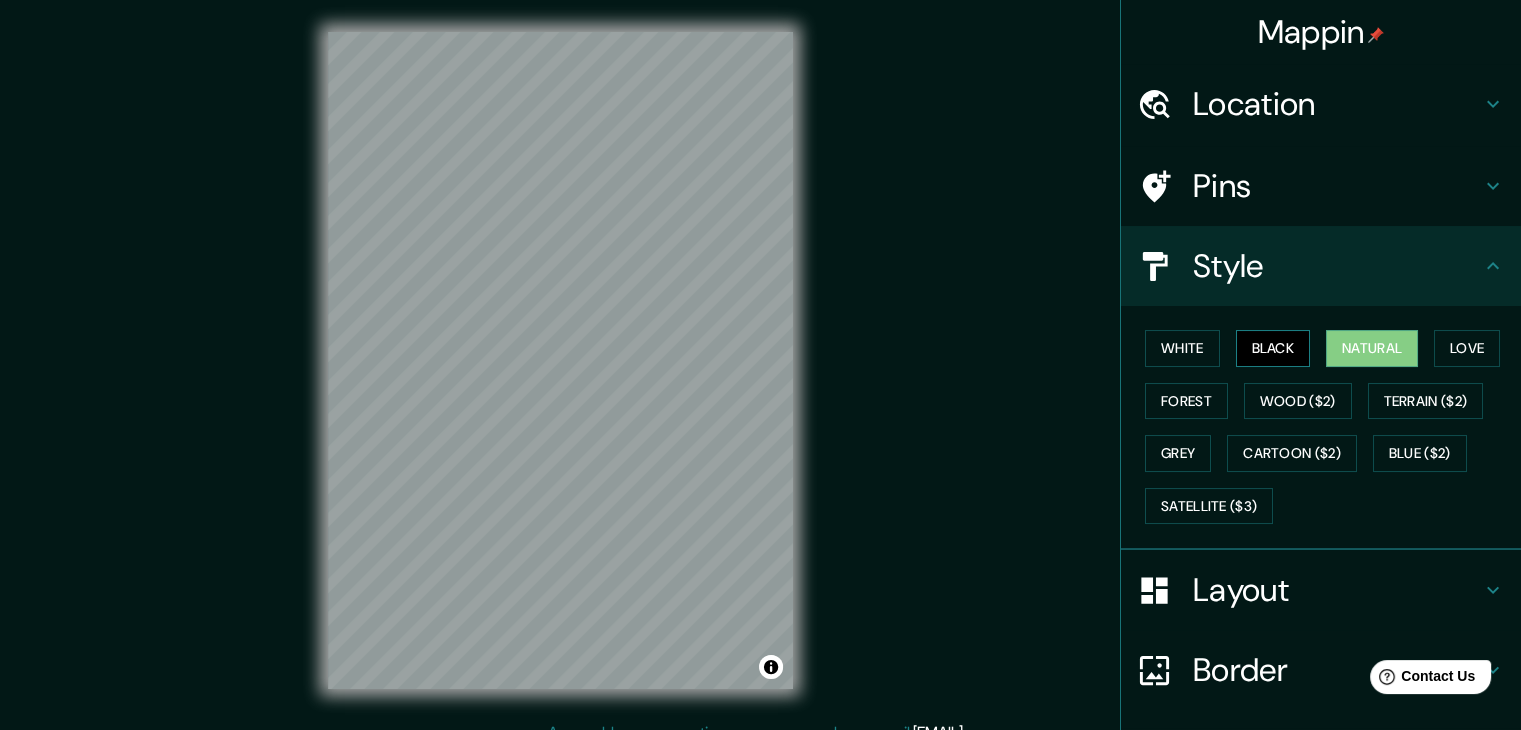 click on "Black" at bounding box center [1273, 348] 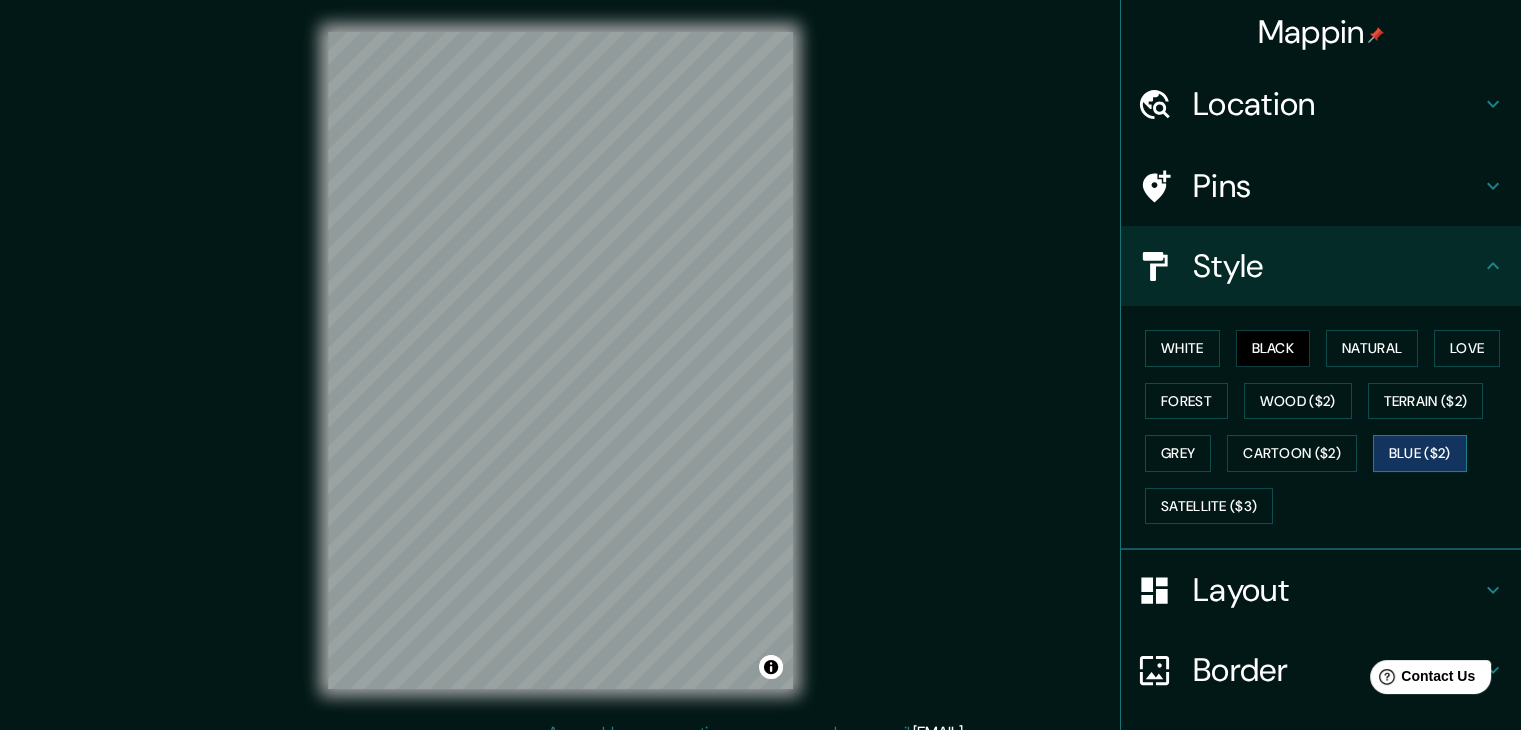 click on "Blue ($2)" at bounding box center (1420, 453) 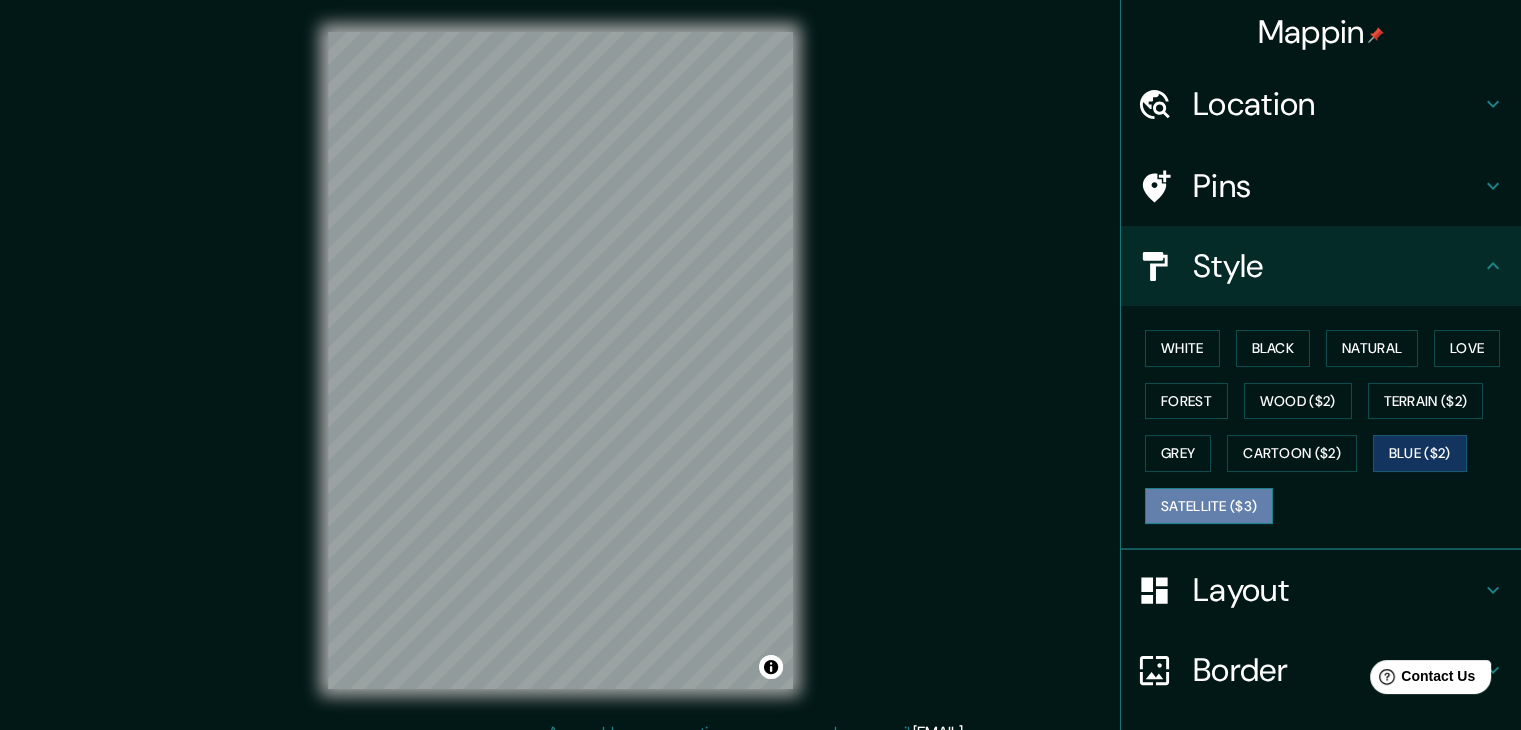 click on "Satellite ($3)" at bounding box center (1209, 506) 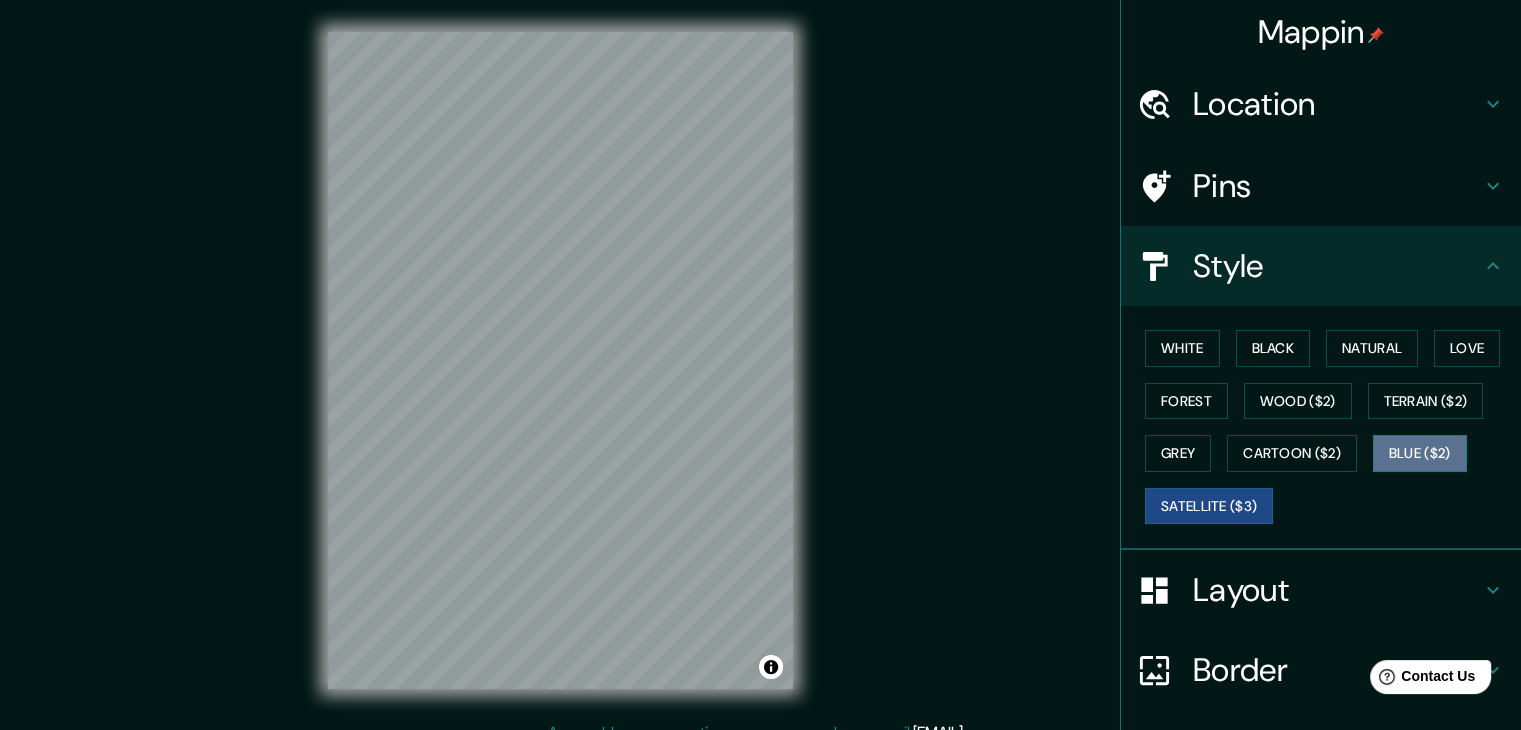 click on "Blue ($2)" at bounding box center (1420, 453) 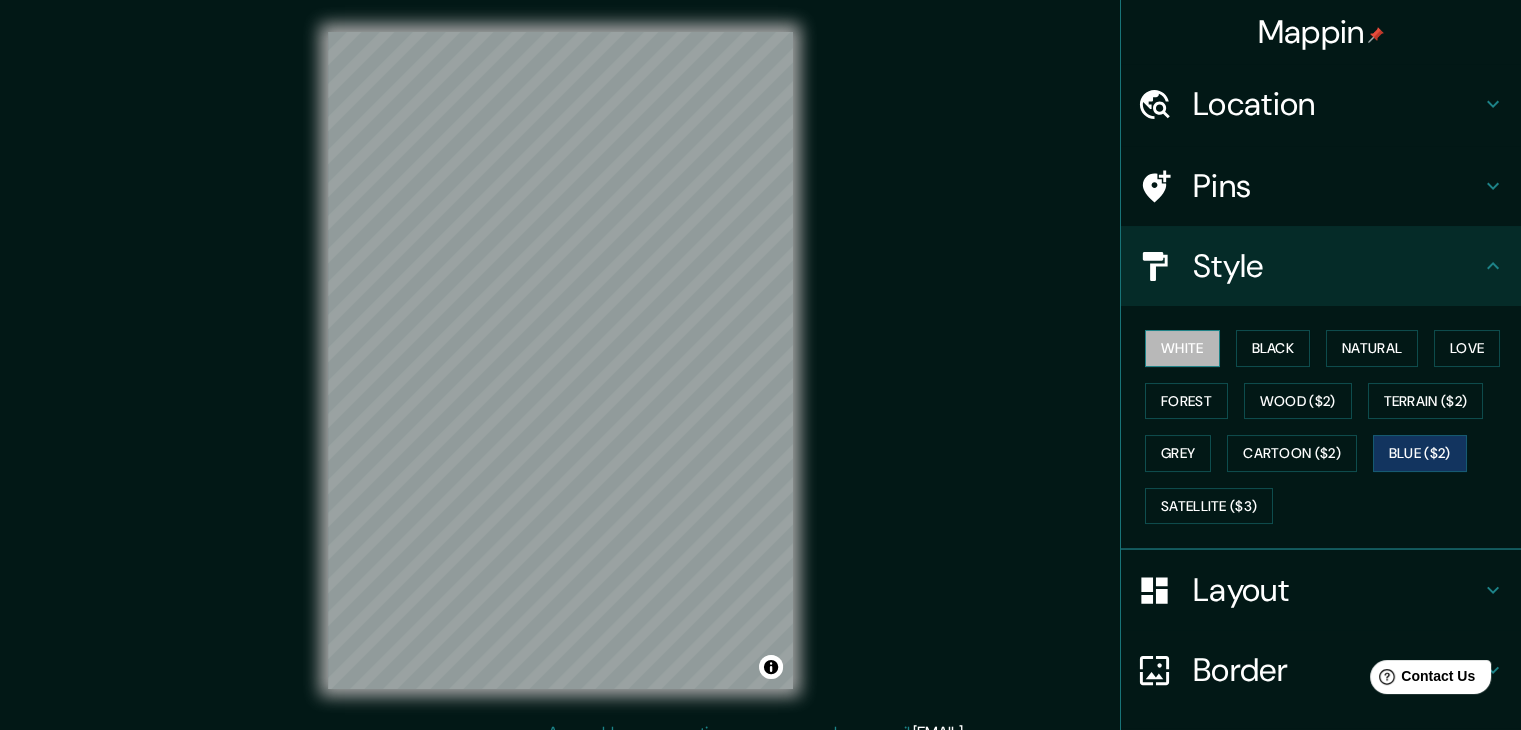 click on "White" at bounding box center (1182, 348) 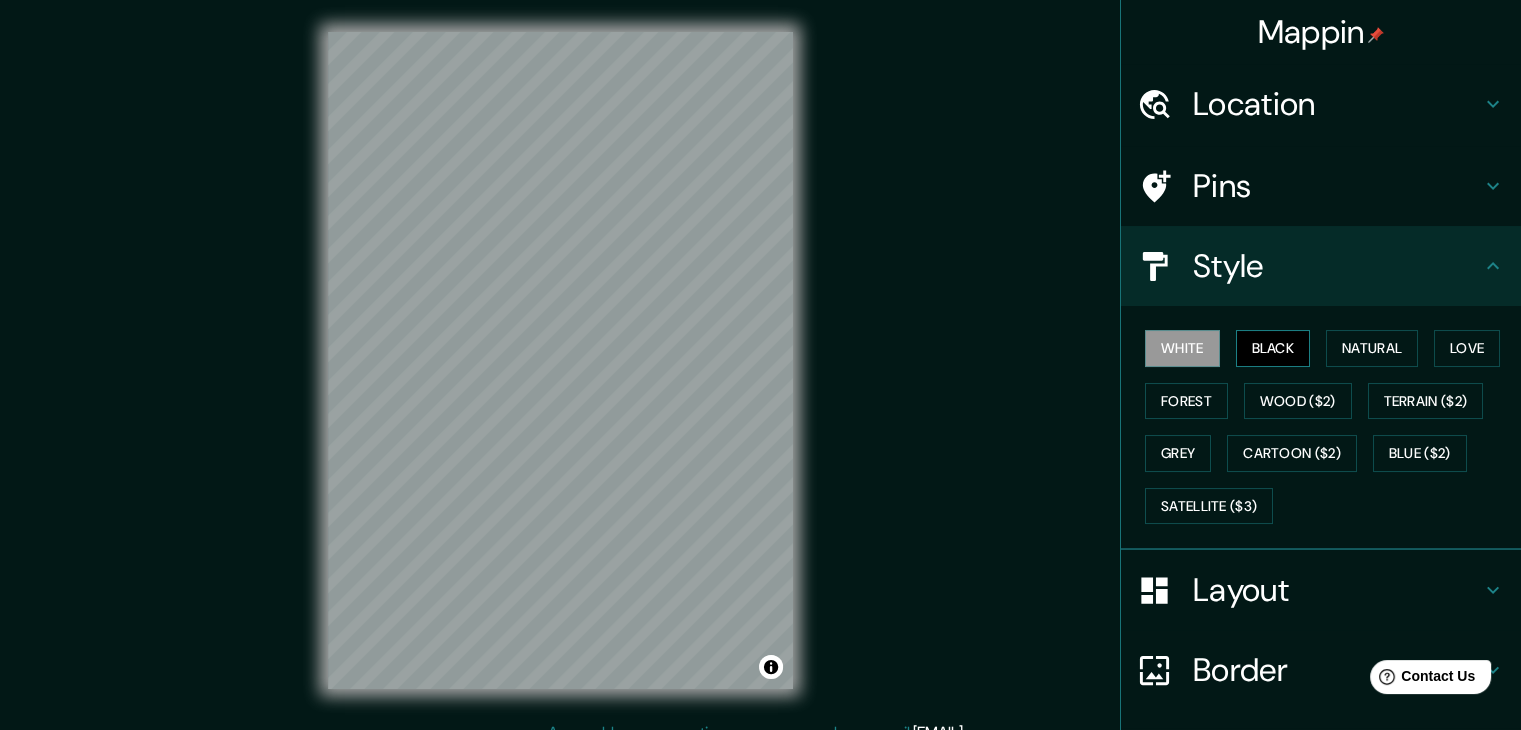 click on "Black" at bounding box center [1273, 348] 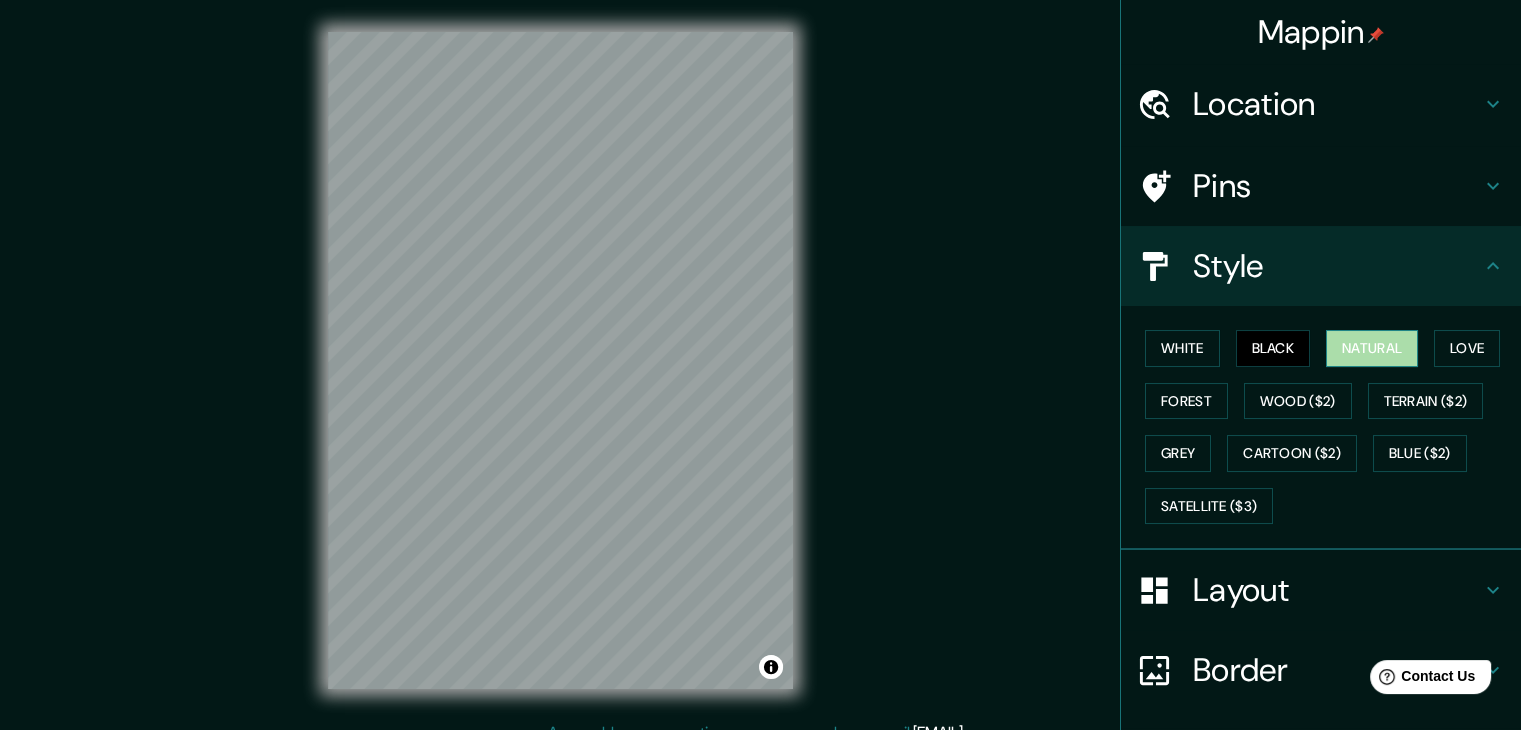 click on "Natural" at bounding box center [1372, 348] 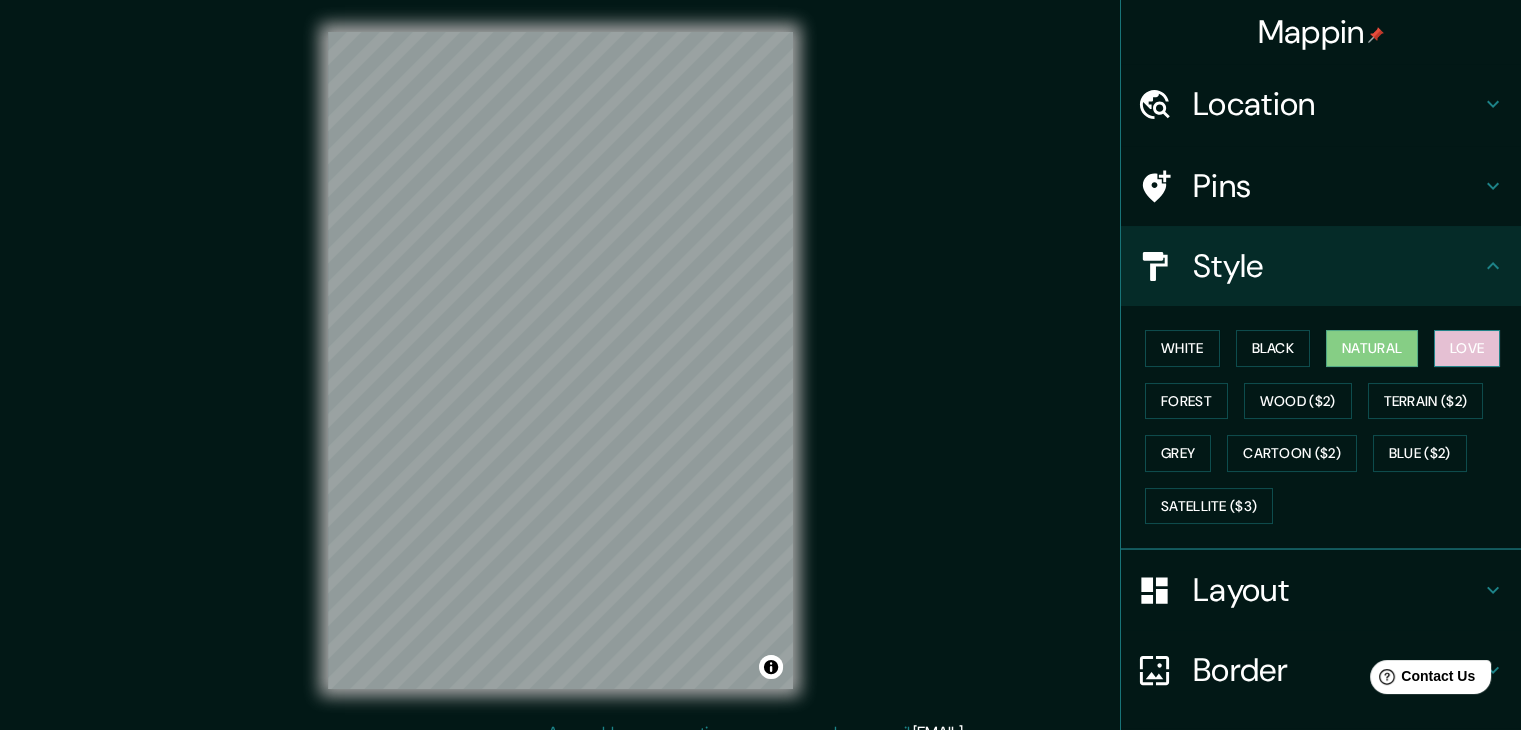 click on "Love" at bounding box center (1467, 348) 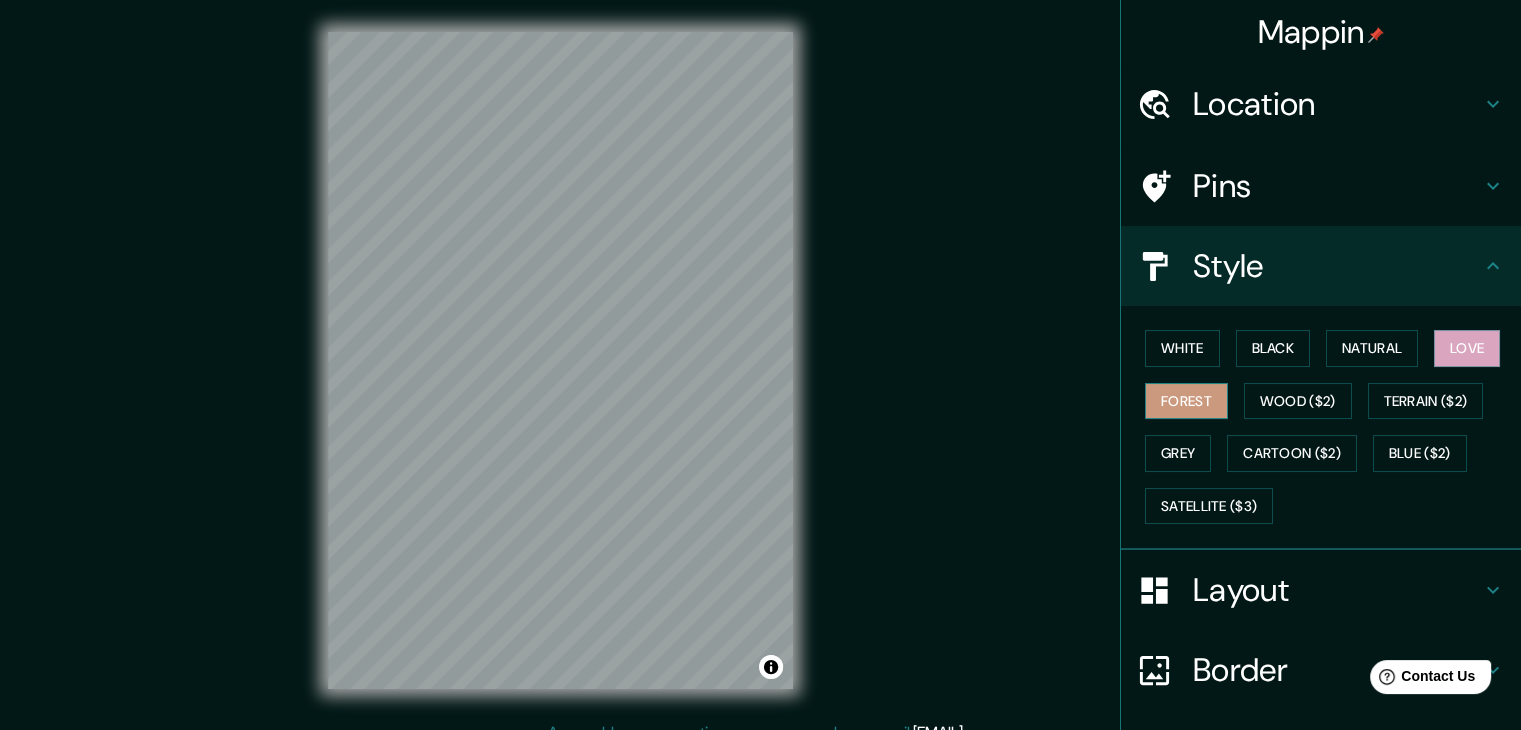 click on "Forest" at bounding box center [1186, 401] 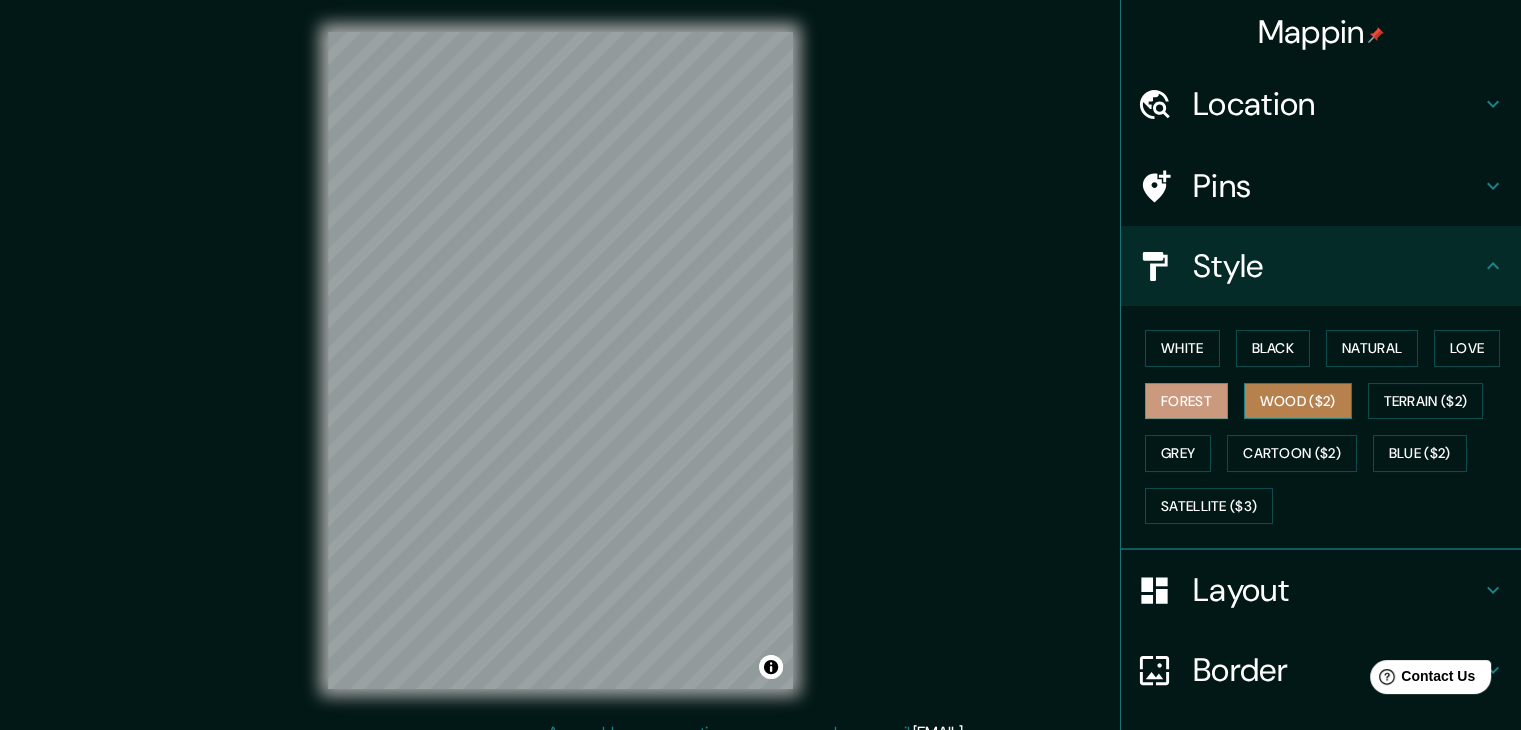 click on "Wood ($2)" at bounding box center (1298, 401) 